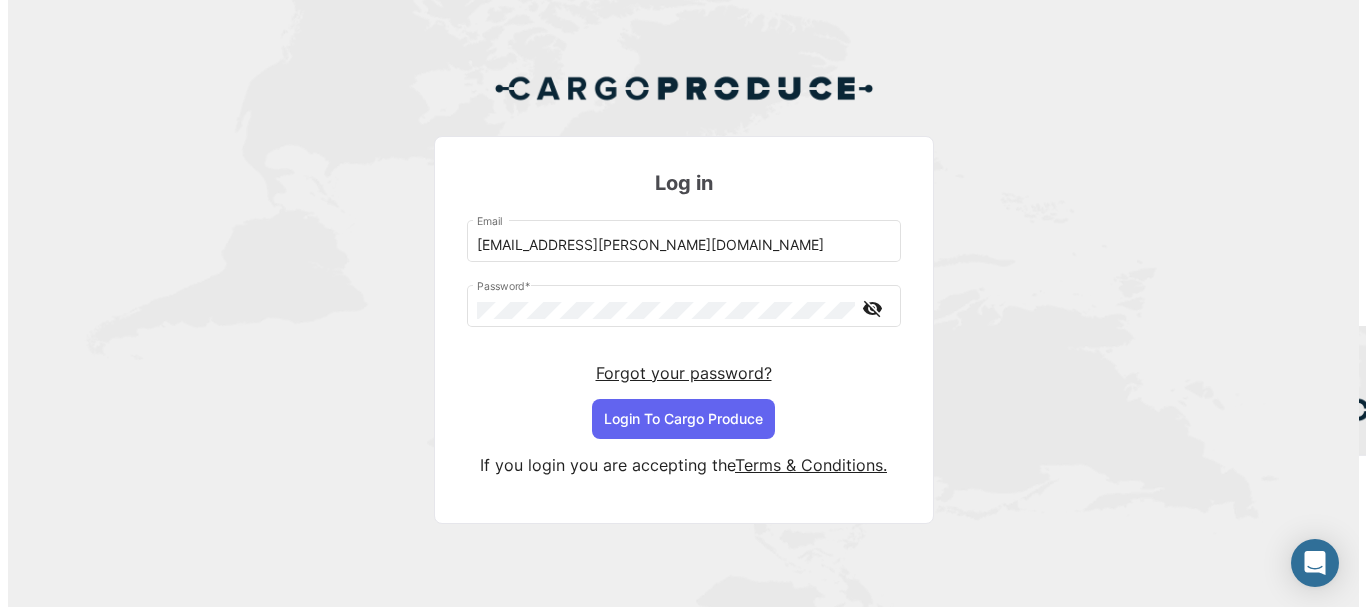 scroll, scrollTop: 0, scrollLeft: 0, axis: both 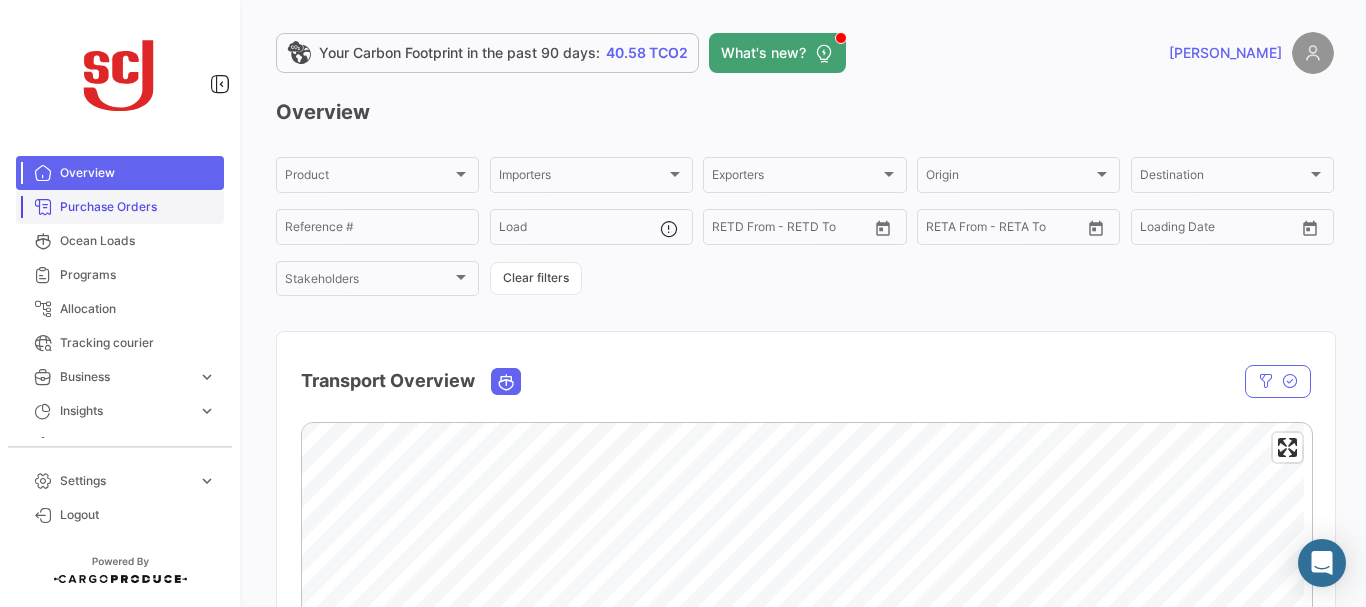 click on "Purchase Orders" at bounding box center (138, 207) 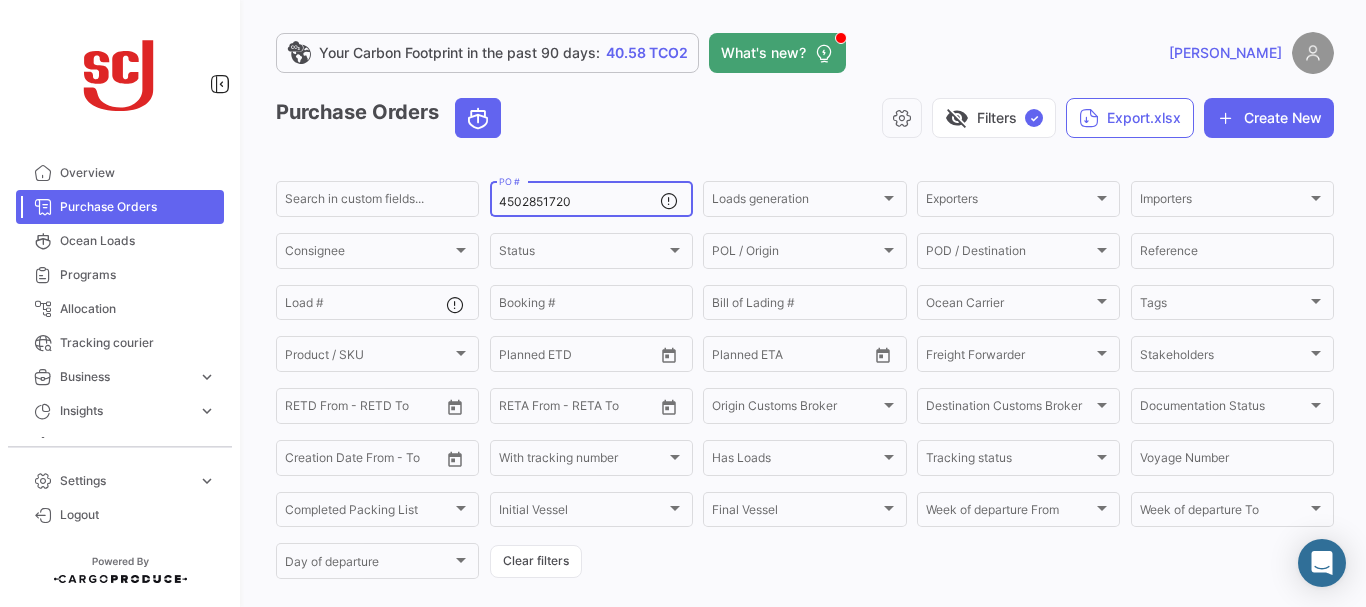 click on "4502851720" at bounding box center [579, 202] 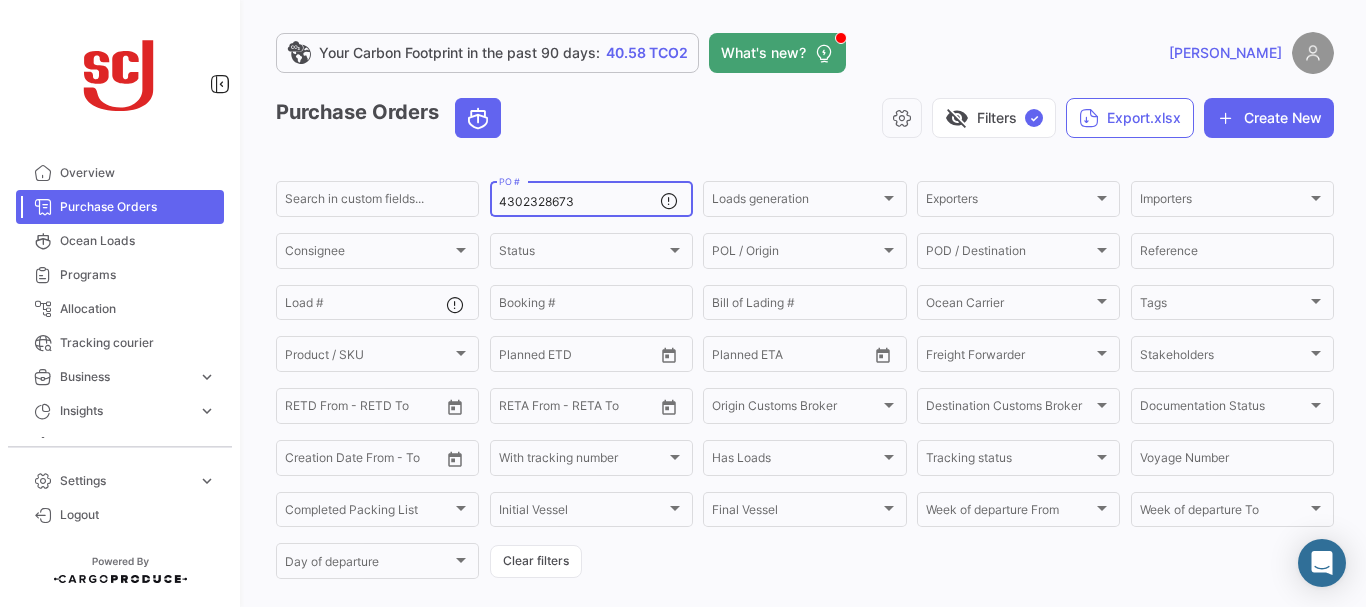 type on "4302328673" 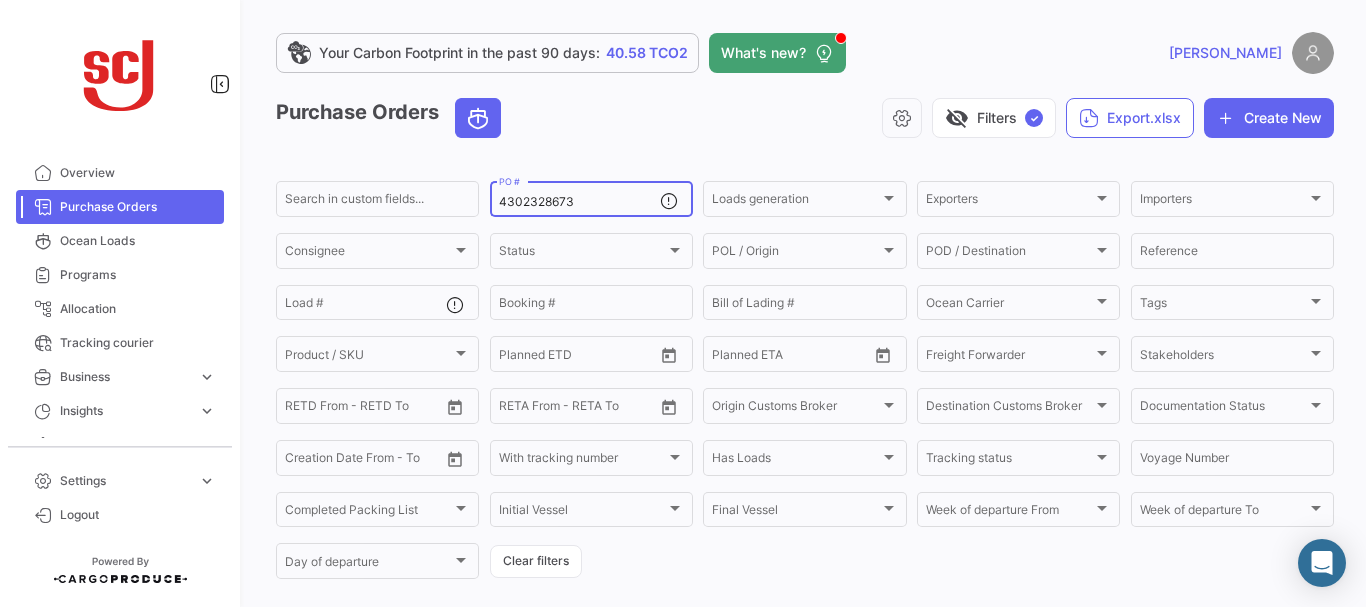 scroll, scrollTop: 202, scrollLeft: 0, axis: vertical 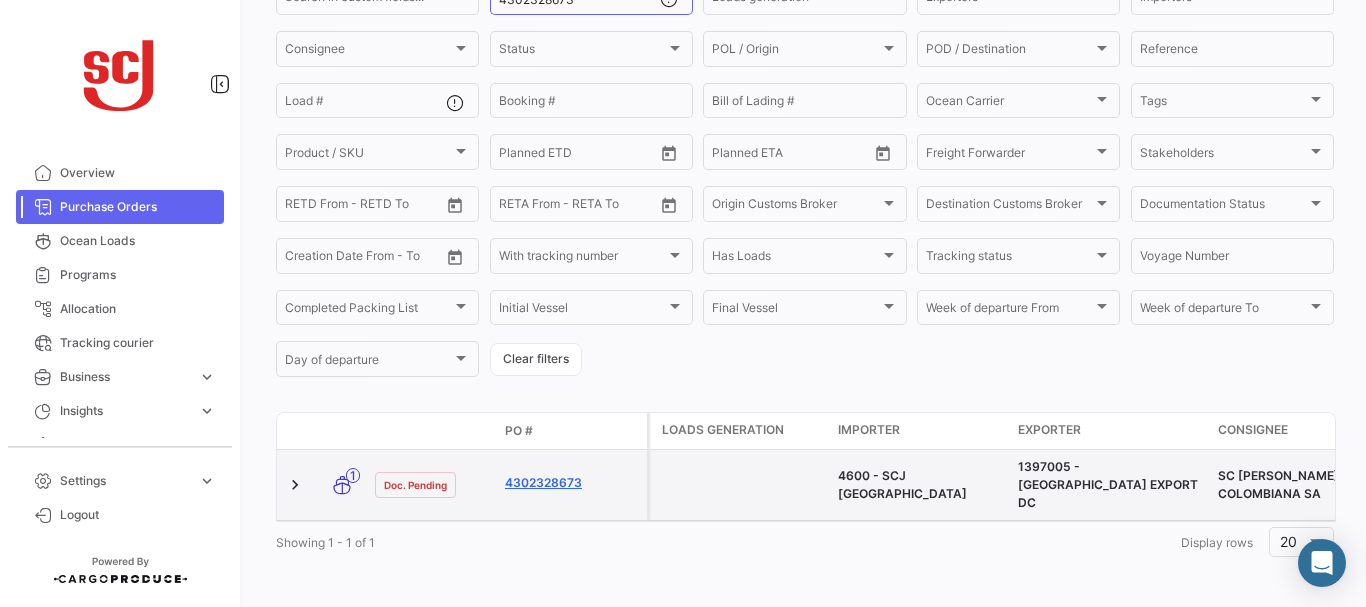 click on "4302328673" 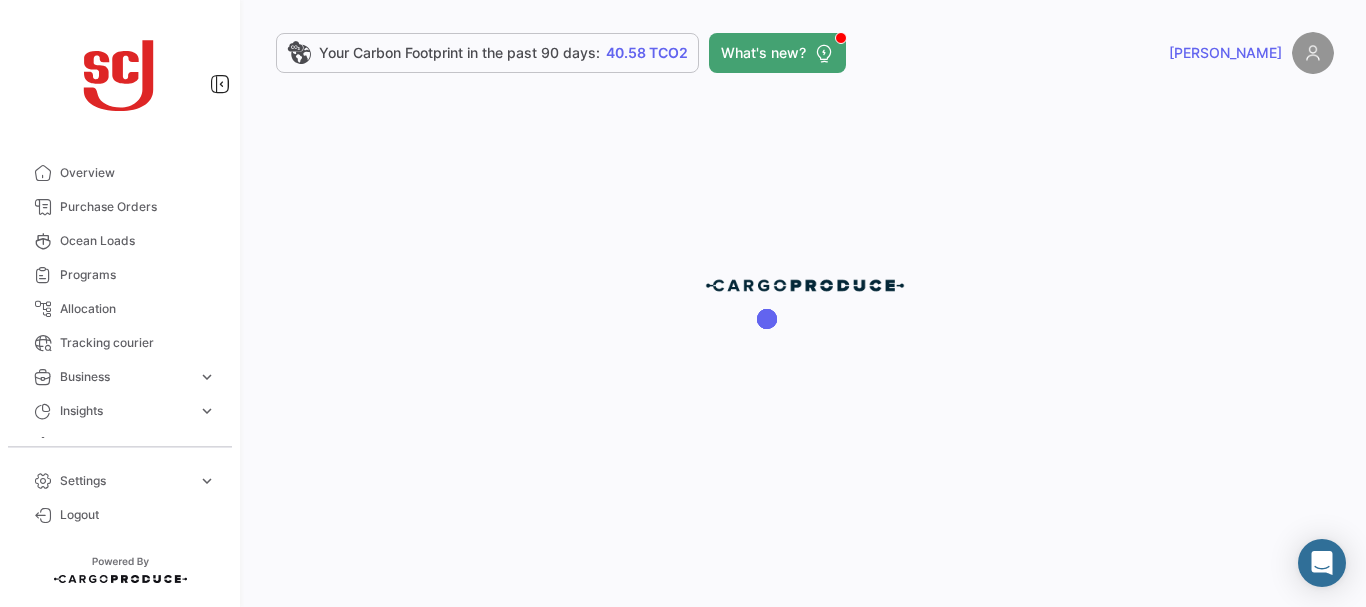 scroll, scrollTop: 0, scrollLeft: 0, axis: both 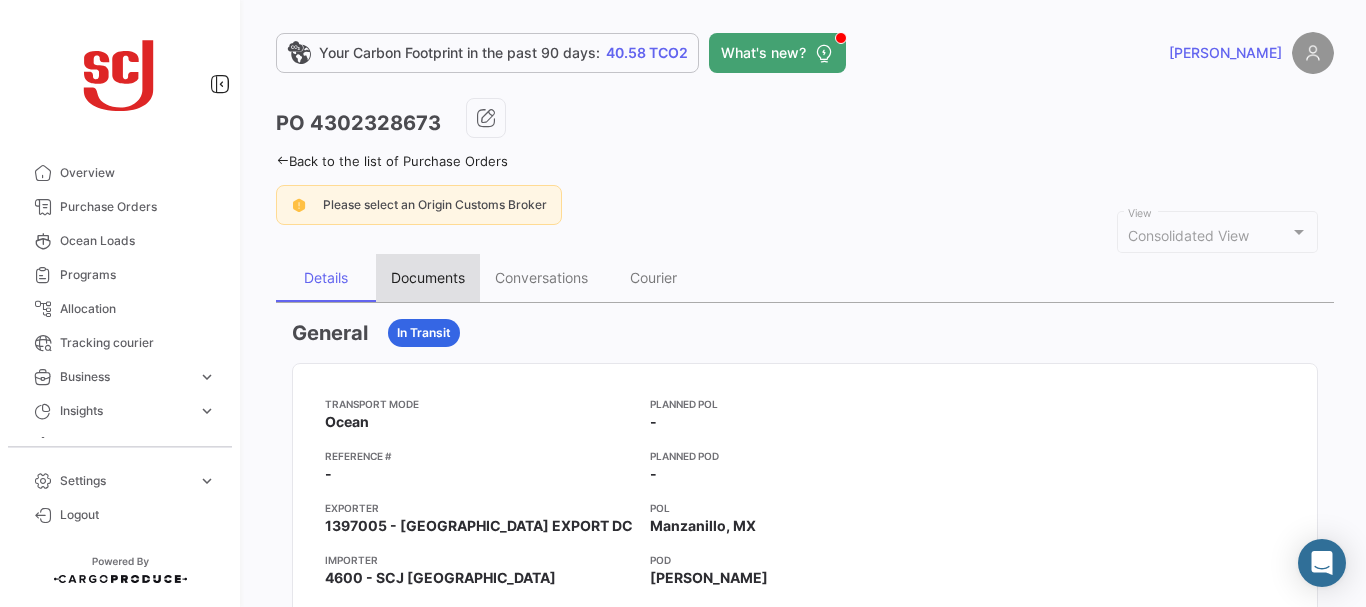 click on "Documents" at bounding box center [428, 277] 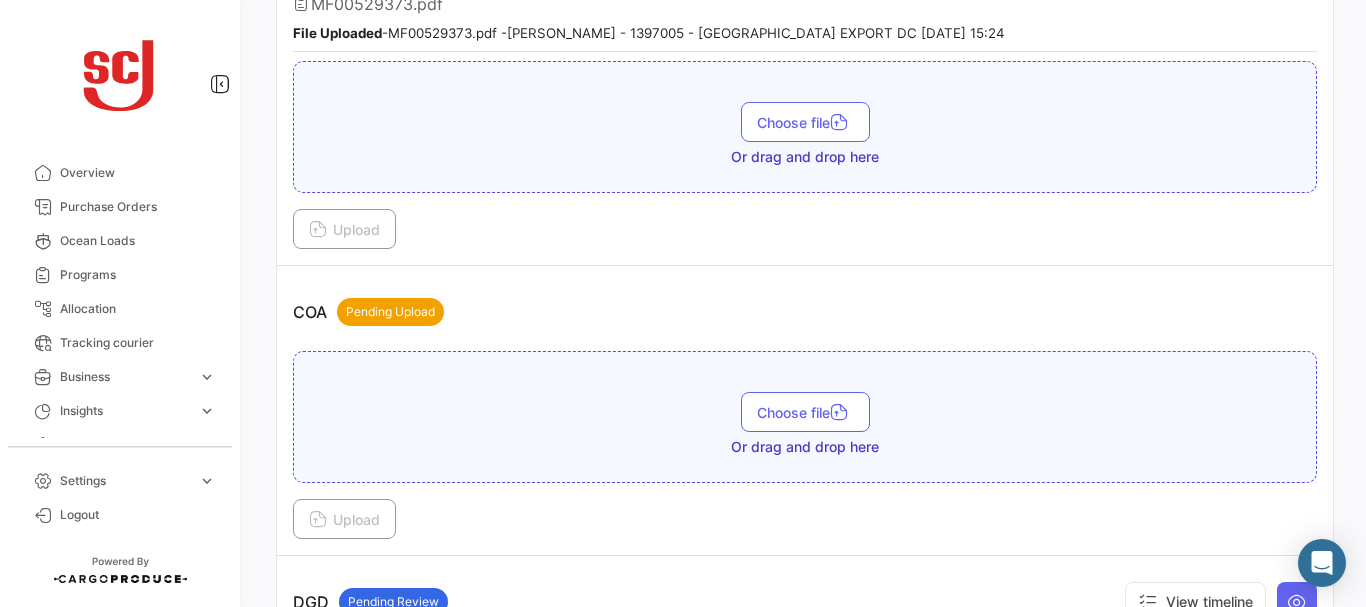 scroll, scrollTop: 827, scrollLeft: 0, axis: vertical 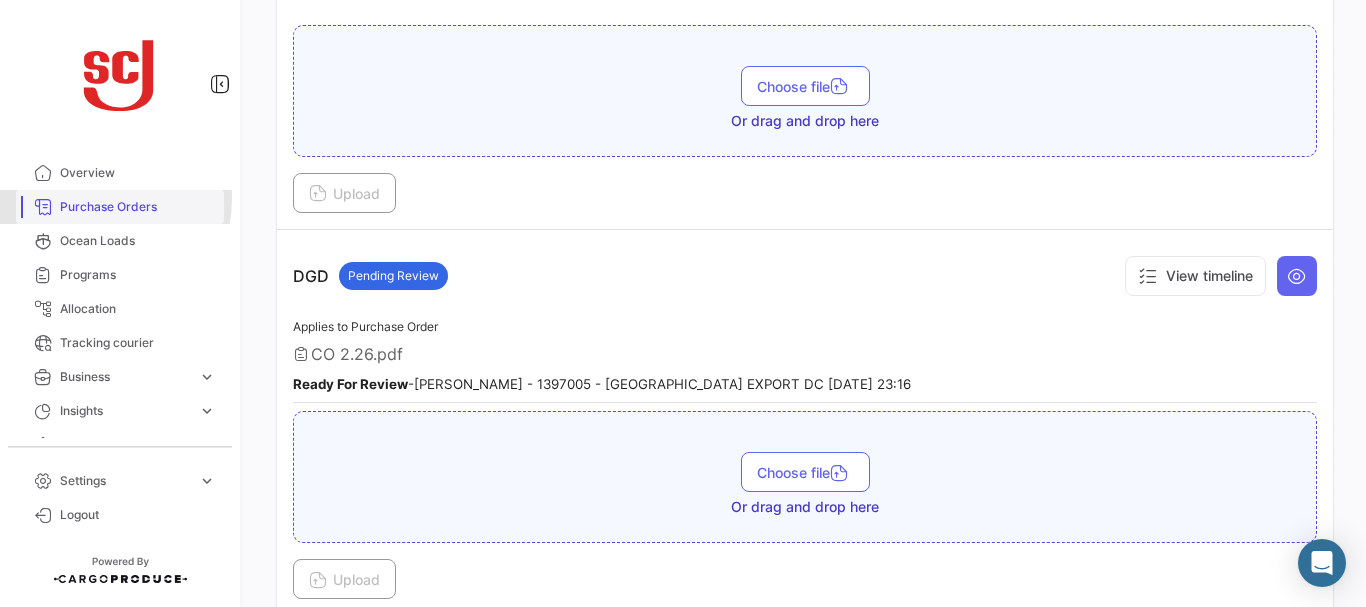 click on "Purchase Orders" at bounding box center (138, 207) 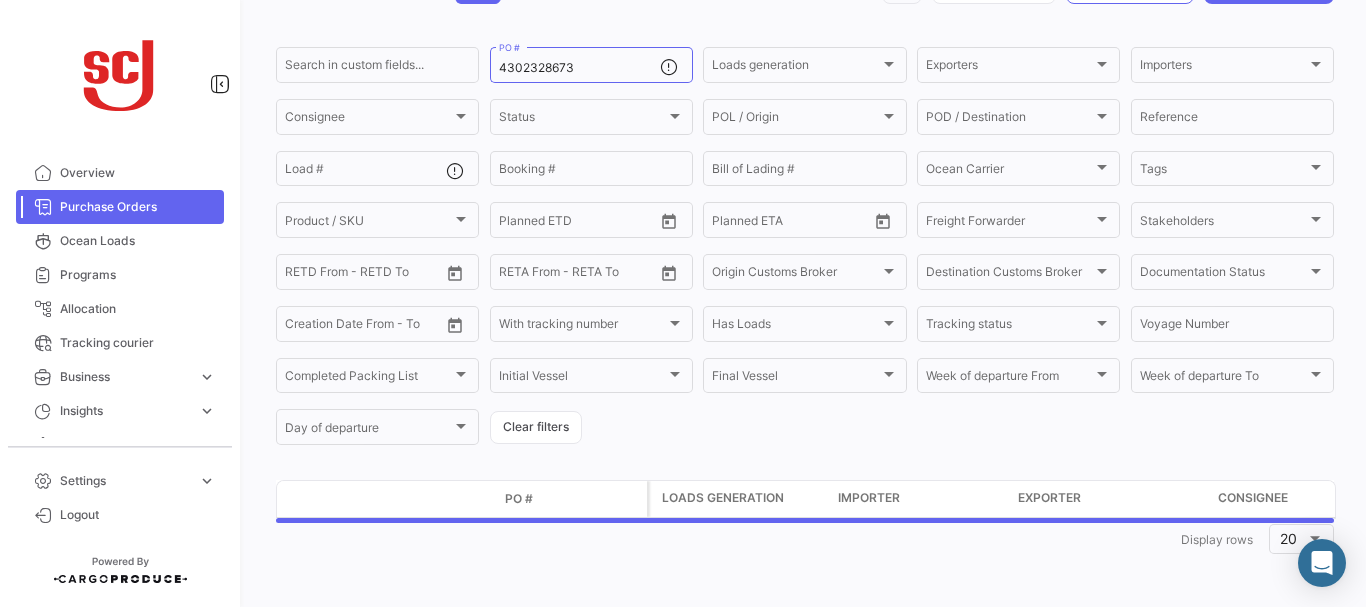 scroll, scrollTop: 0, scrollLeft: 0, axis: both 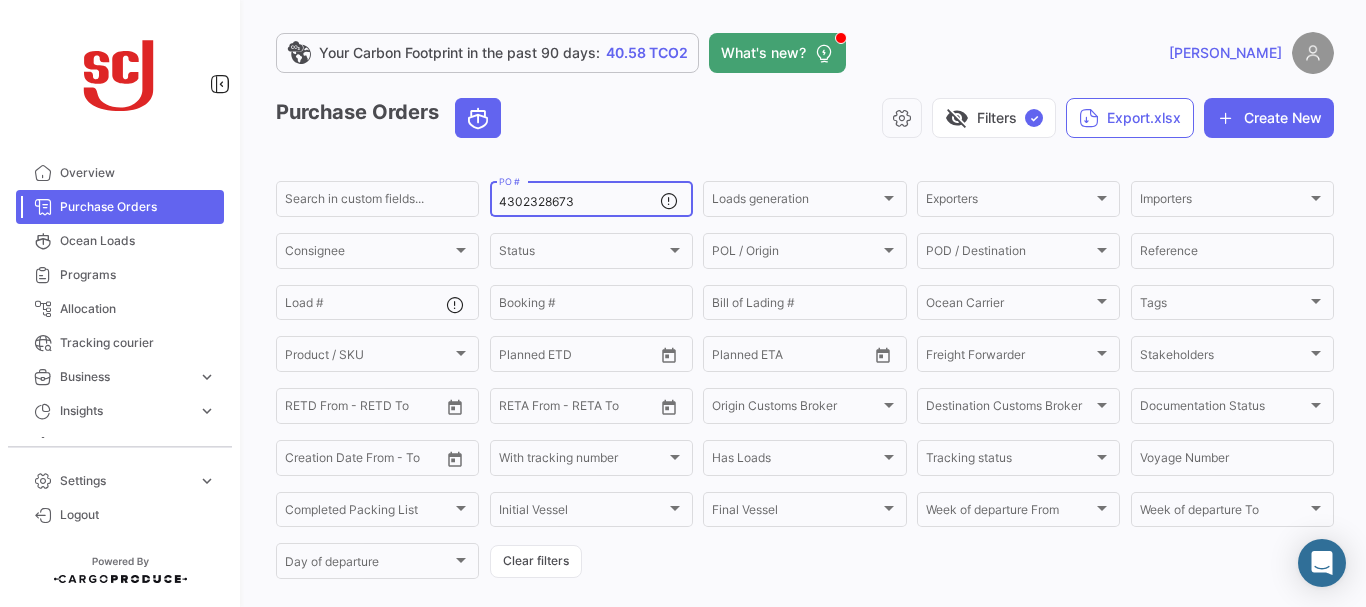 click on "4302328673" at bounding box center (579, 202) 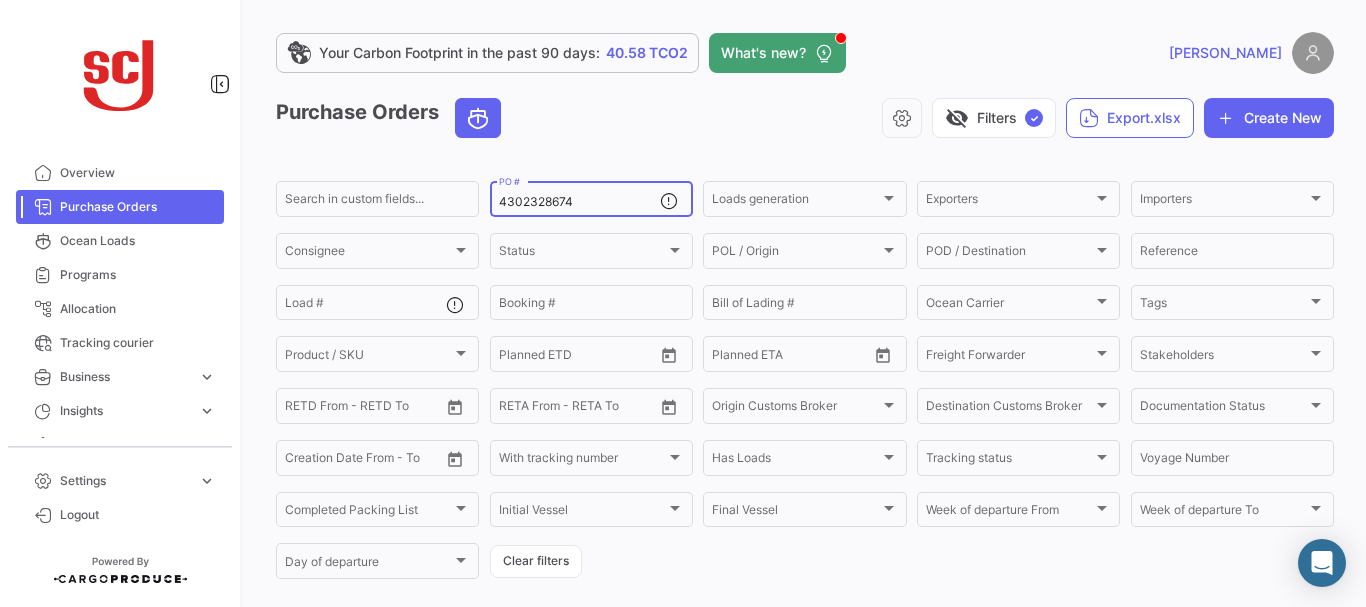 type on "4302328674" 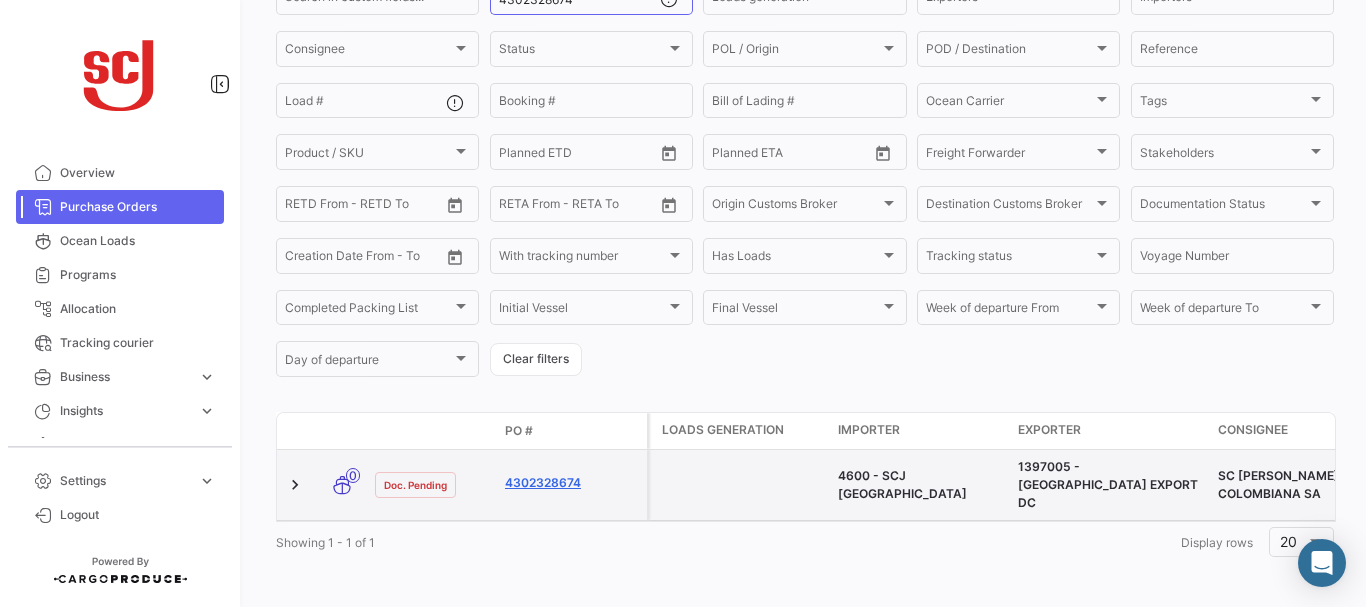 click on "4302328674" 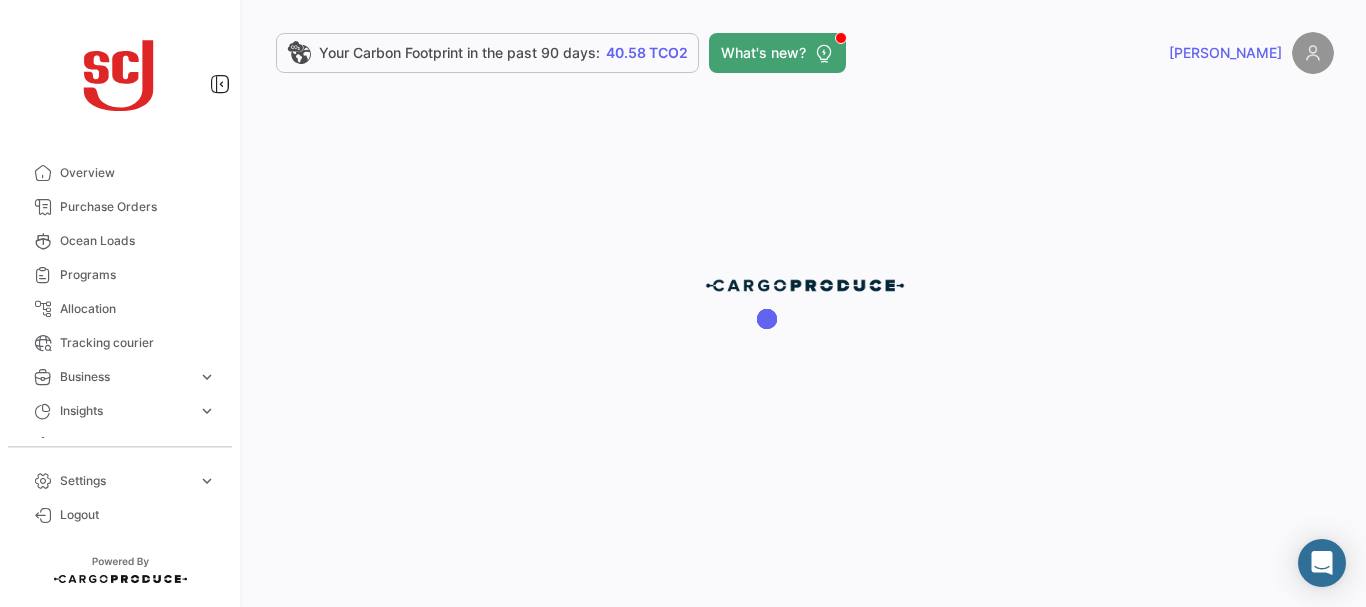 scroll, scrollTop: 0, scrollLeft: 0, axis: both 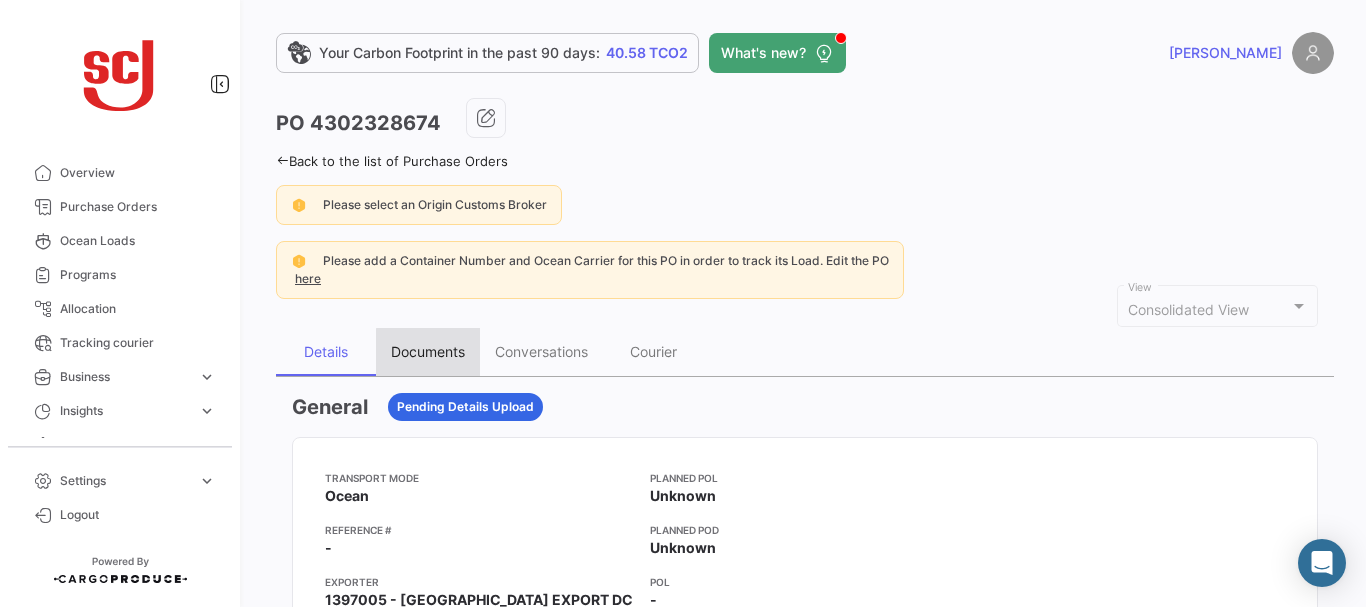 click on "Documents" at bounding box center [428, 351] 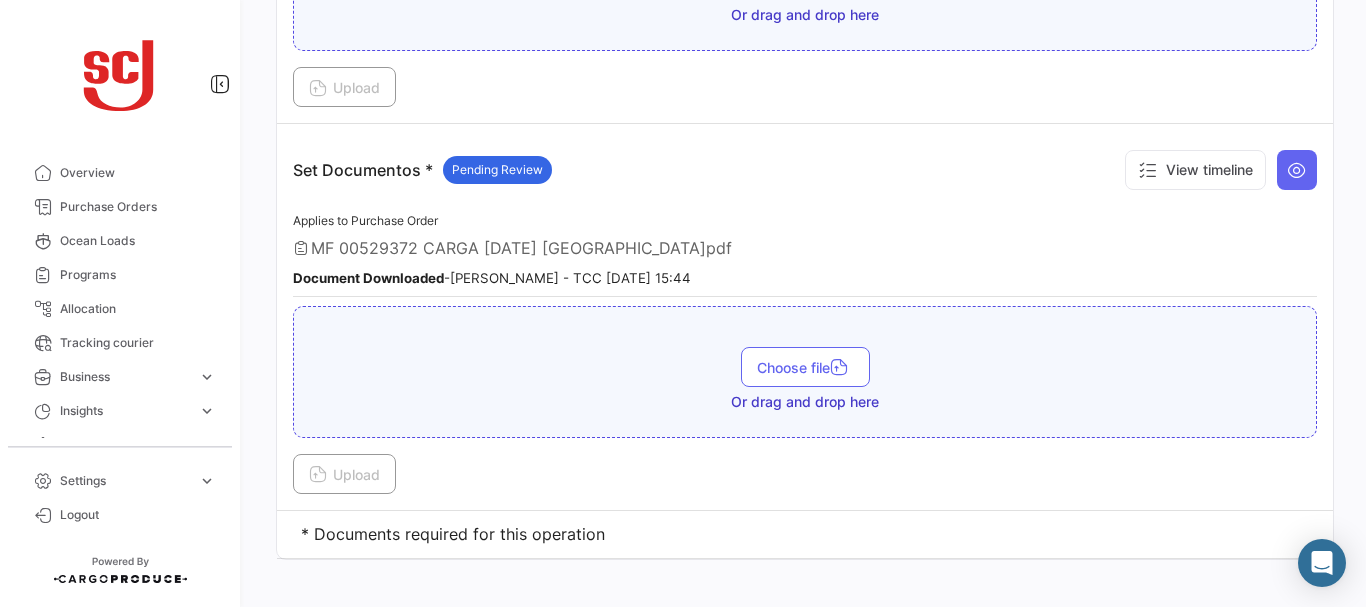 scroll, scrollTop: 3024, scrollLeft: 0, axis: vertical 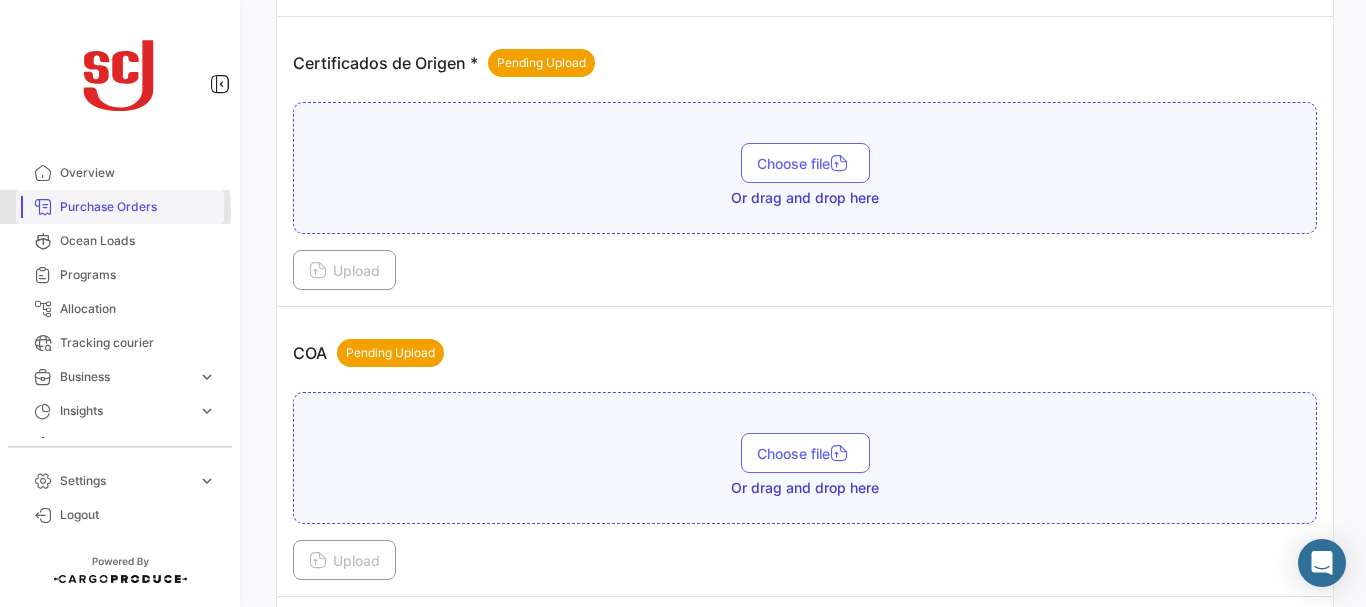 click on "Purchase Orders" at bounding box center (138, 207) 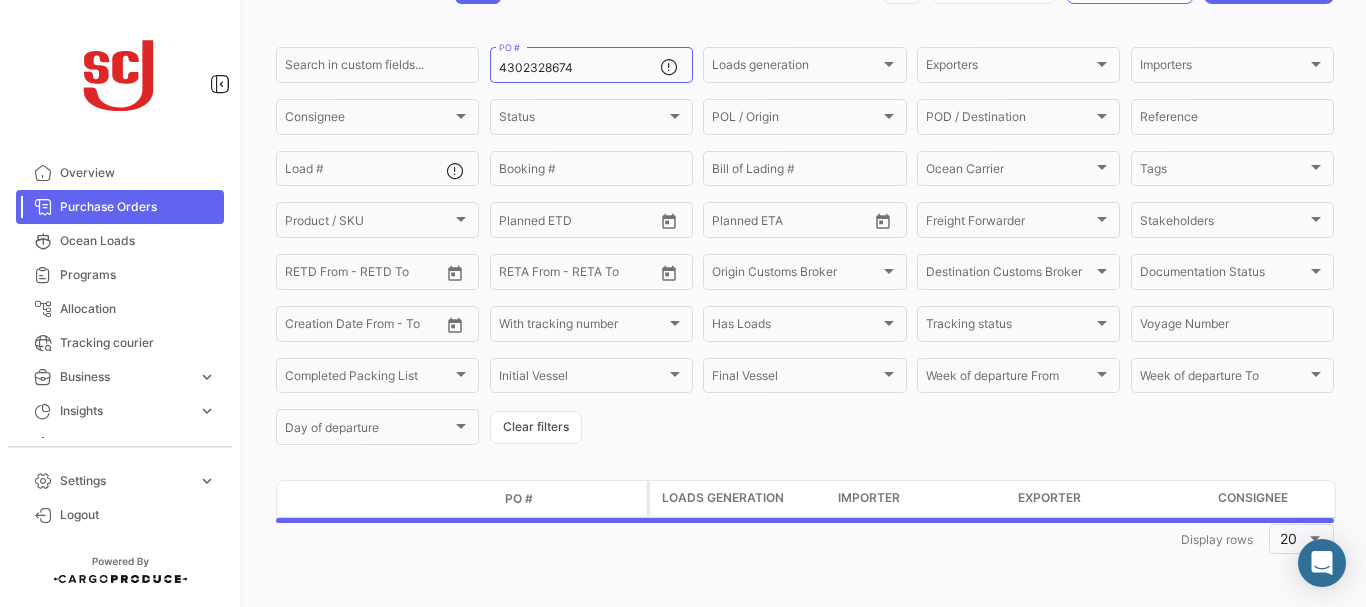 scroll, scrollTop: 0, scrollLeft: 0, axis: both 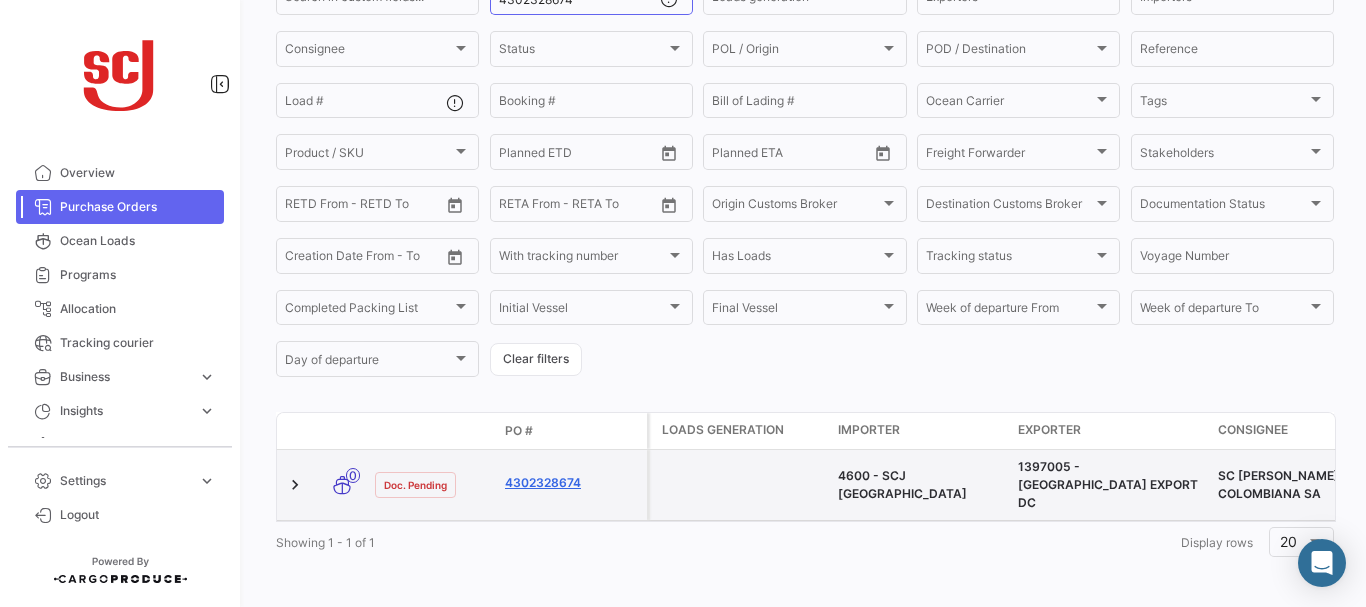 click on "4302328674" 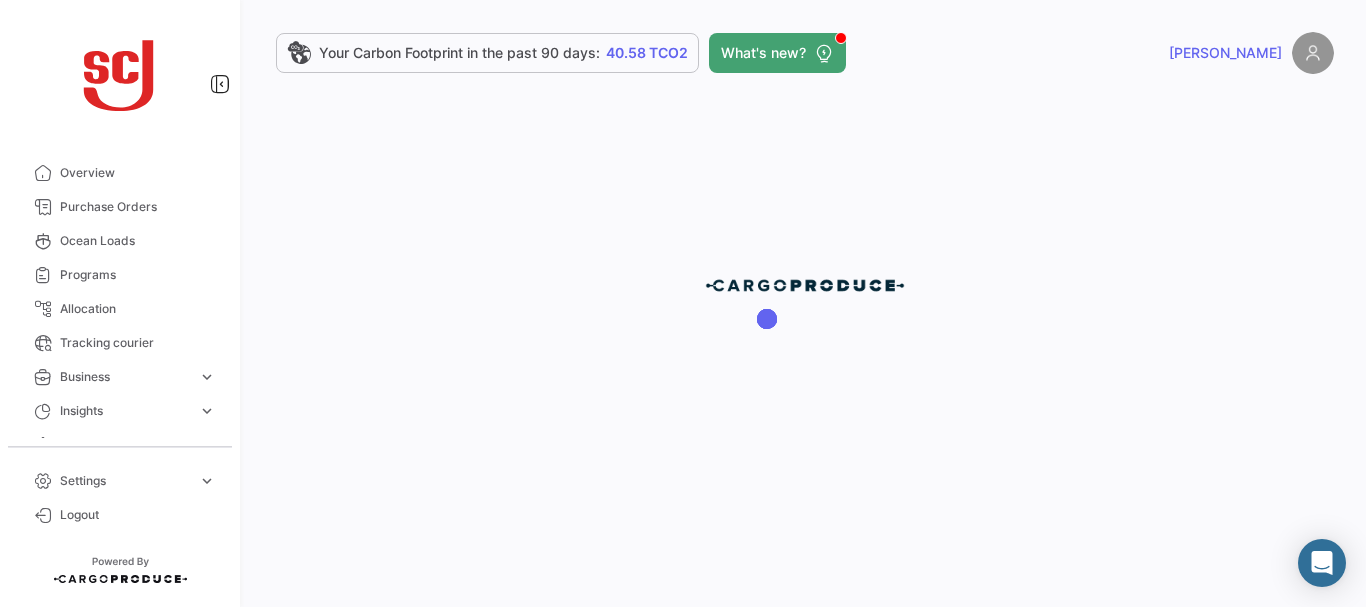 scroll, scrollTop: 0, scrollLeft: 0, axis: both 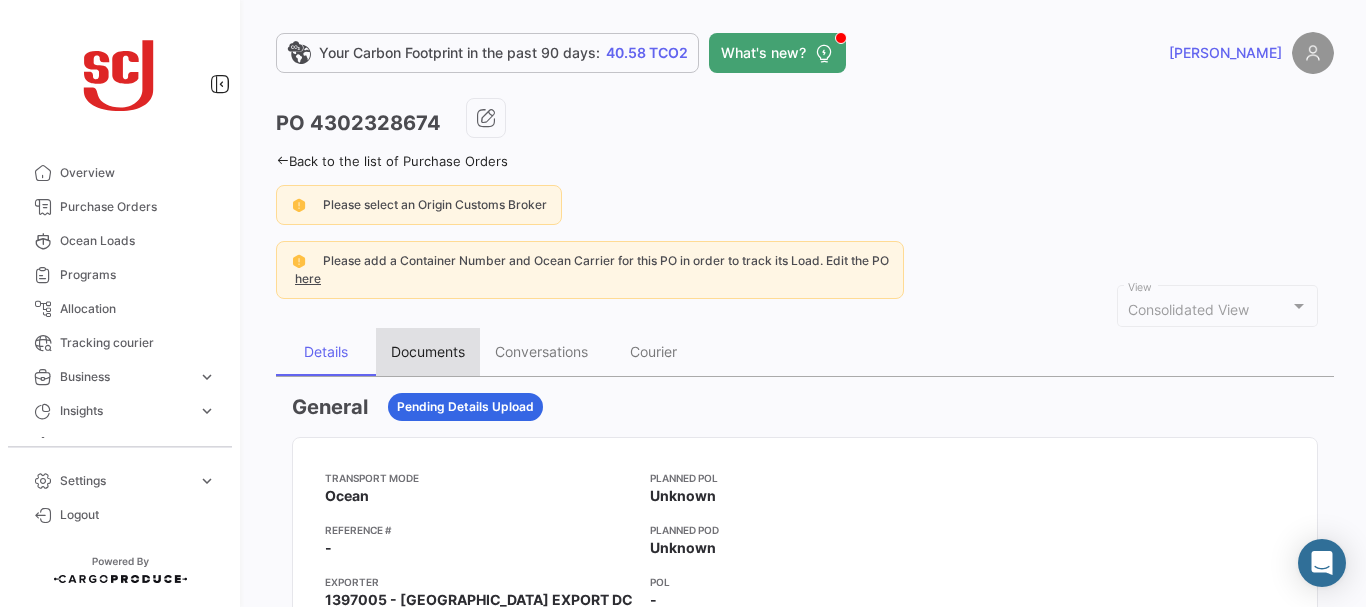 click on "Documents" at bounding box center (428, 351) 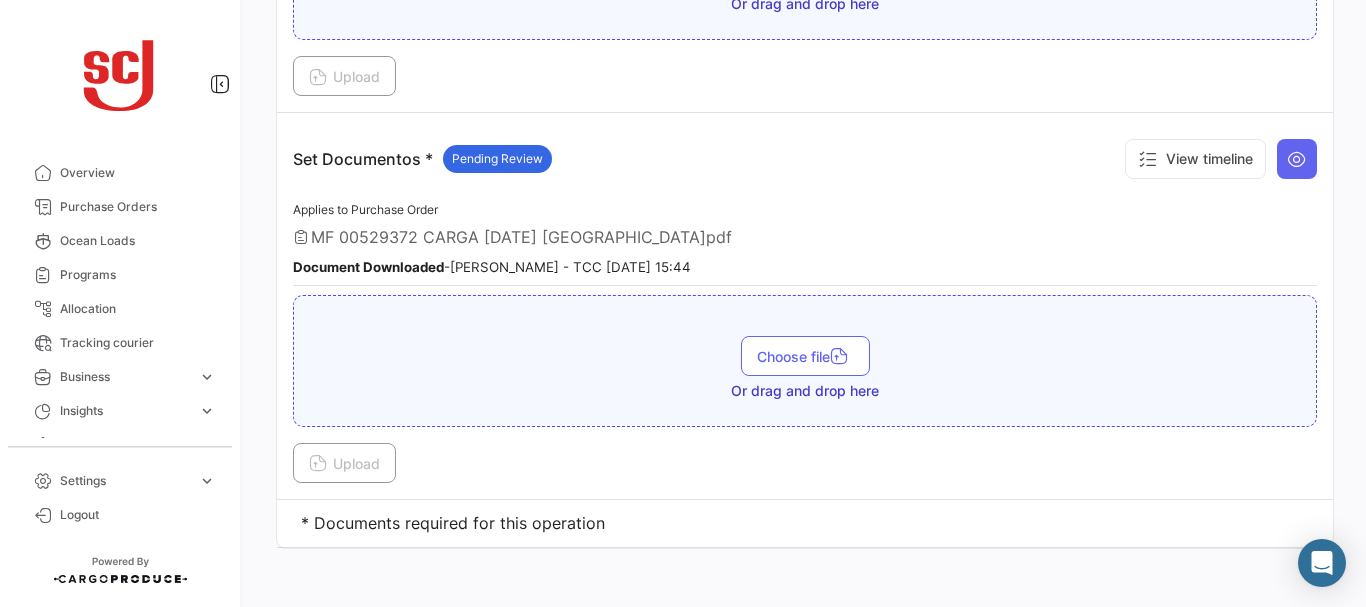 scroll, scrollTop: 3024, scrollLeft: 0, axis: vertical 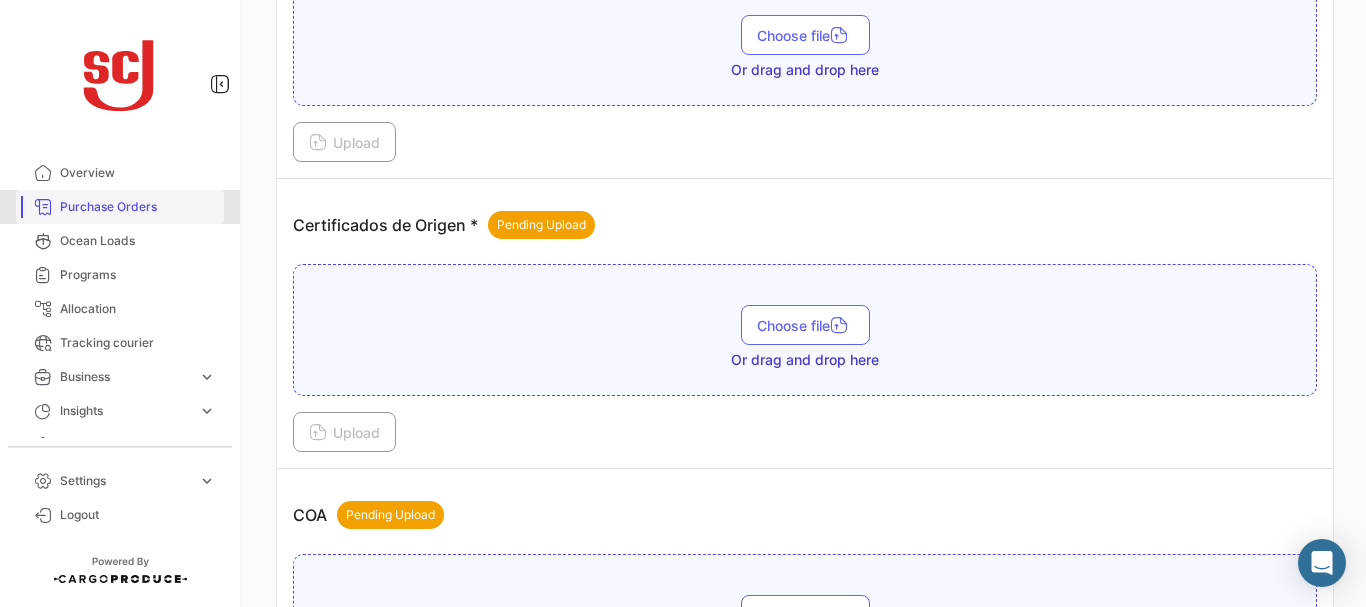 click on "Purchase Orders" at bounding box center [138, 207] 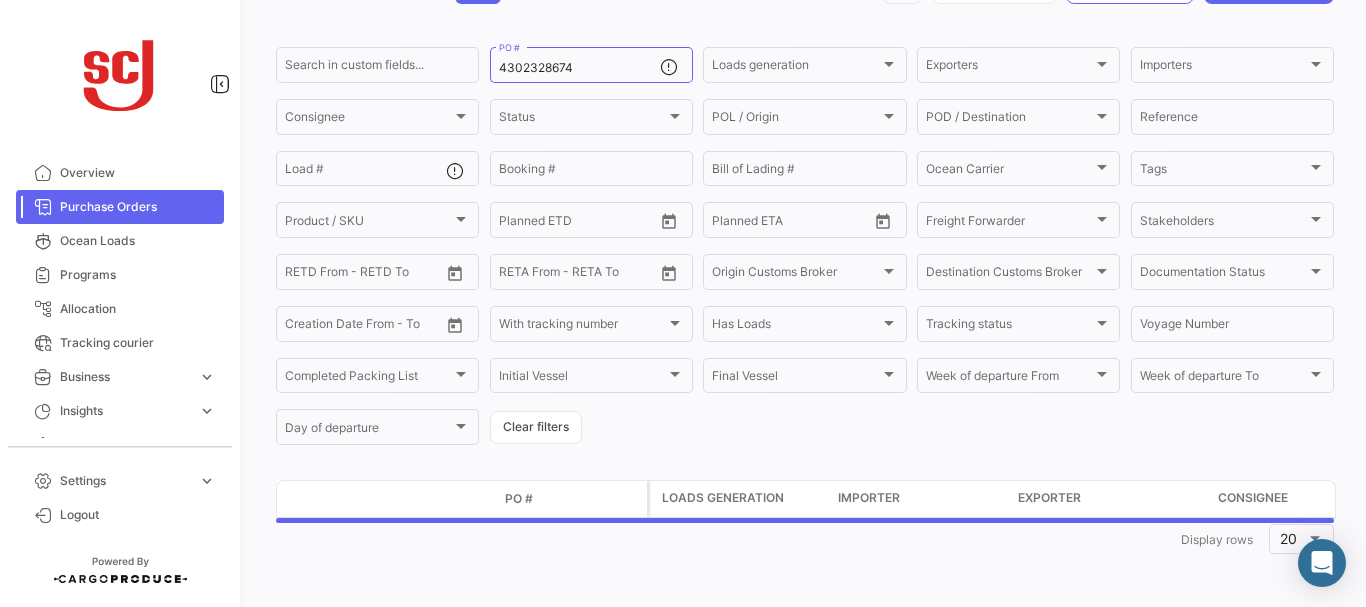 scroll, scrollTop: 0, scrollLeft: 0, axis: both 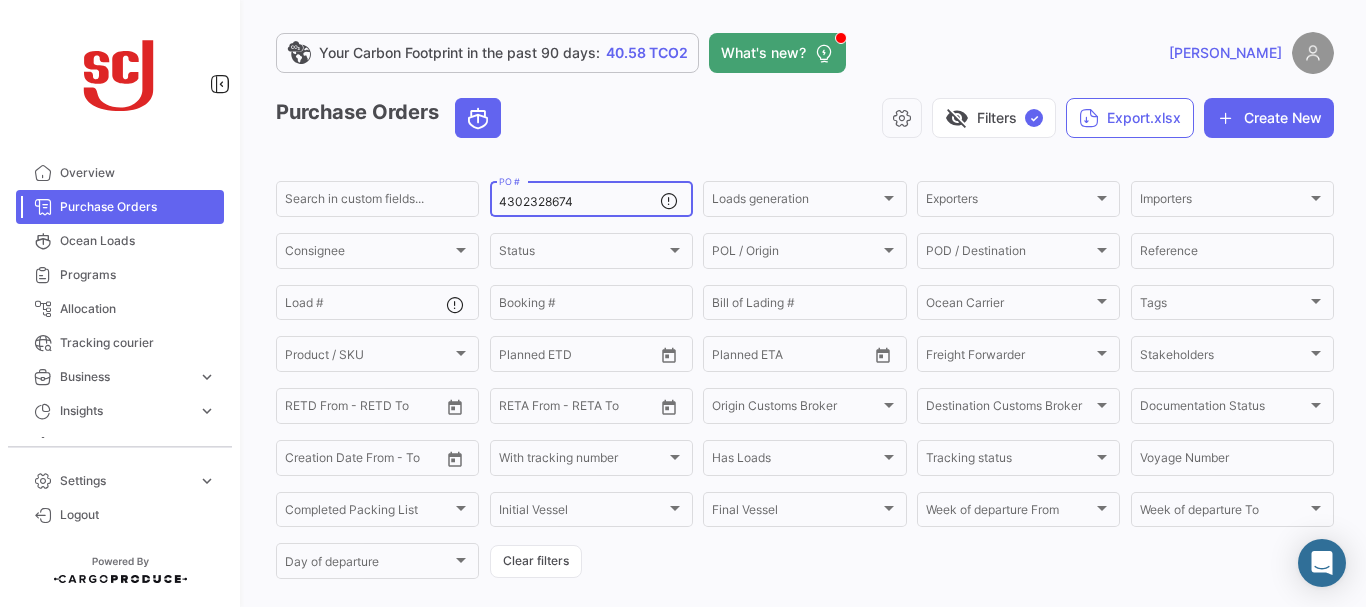 click on "4302328674" at bounding box center [579, 202] 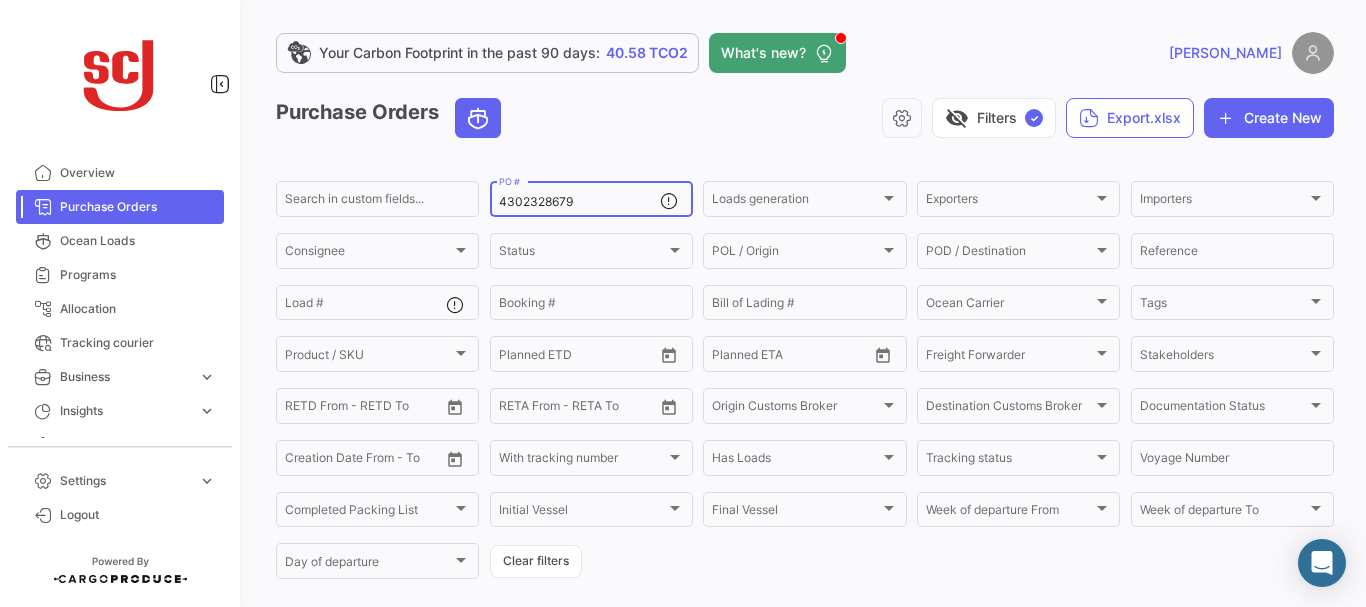 type on "4302328679" 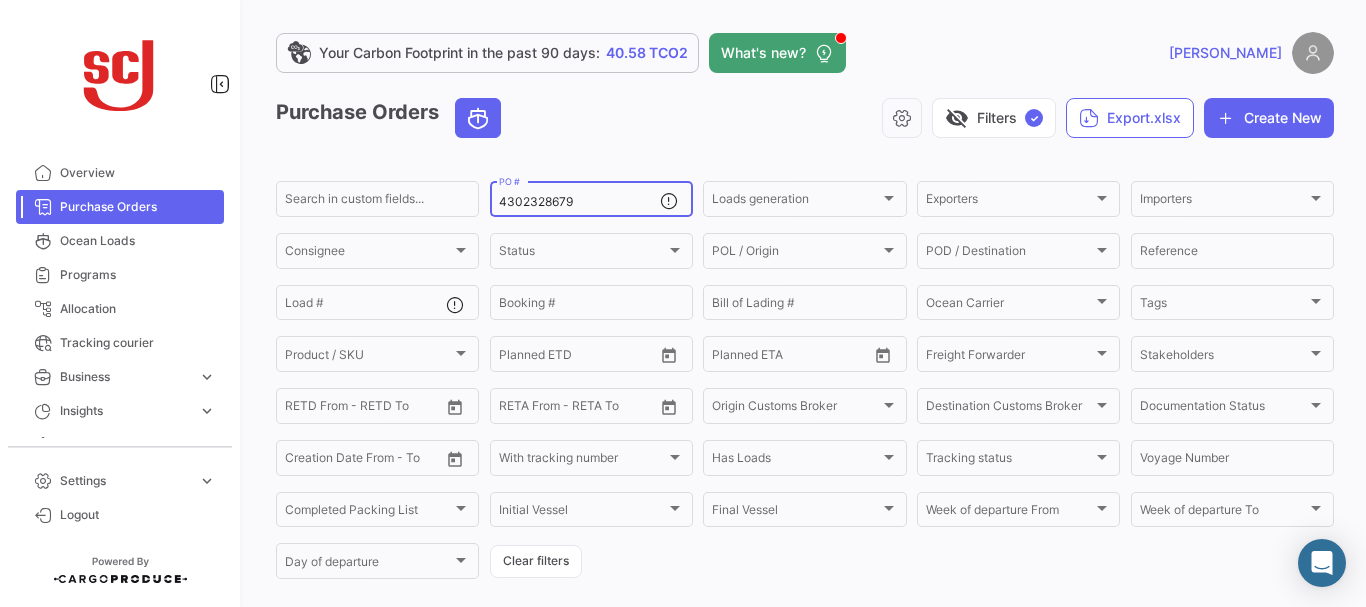 scroll, scrollTop: 202, scrollLeft: 0, axis: vertical 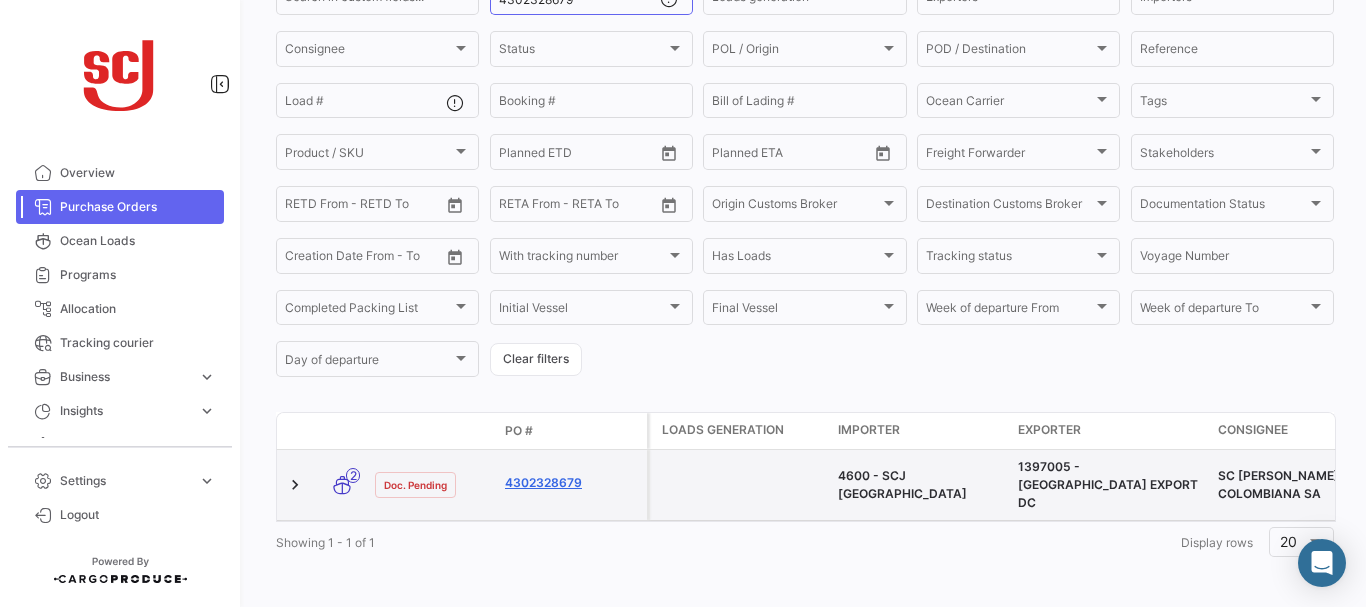 click on "4302328679" 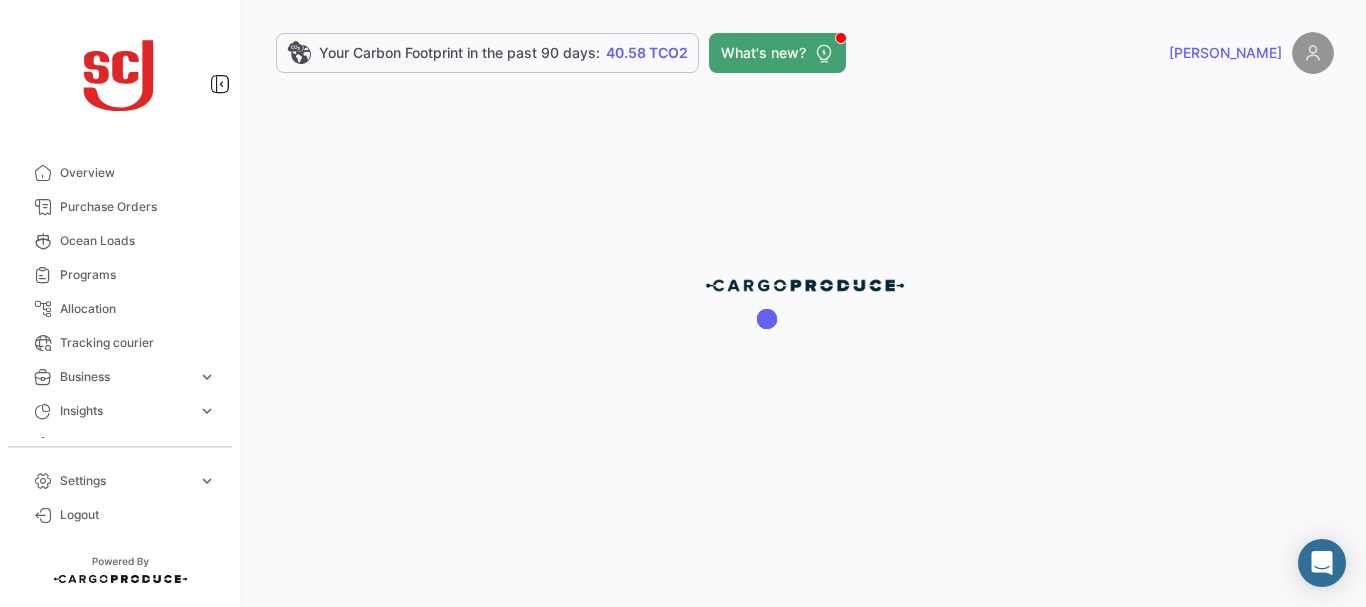 scroll, scrollTop: 0, scrollLeft: 0, axis: both 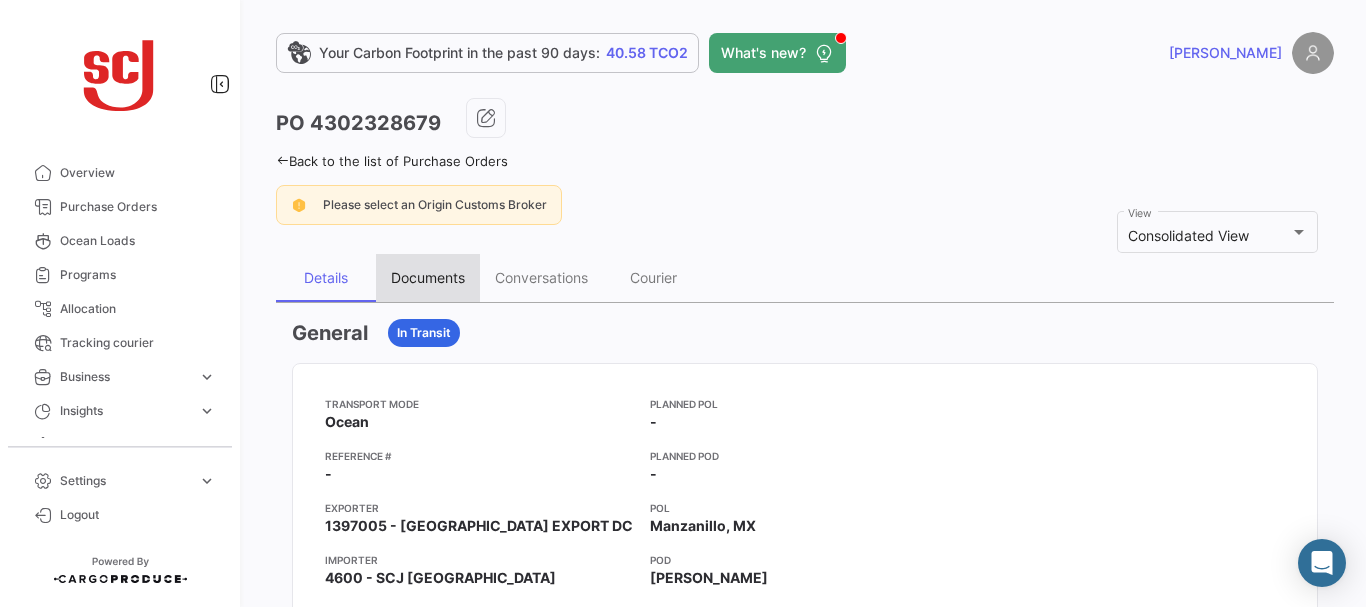 click on "Documents" at bounding box center [428, 277] 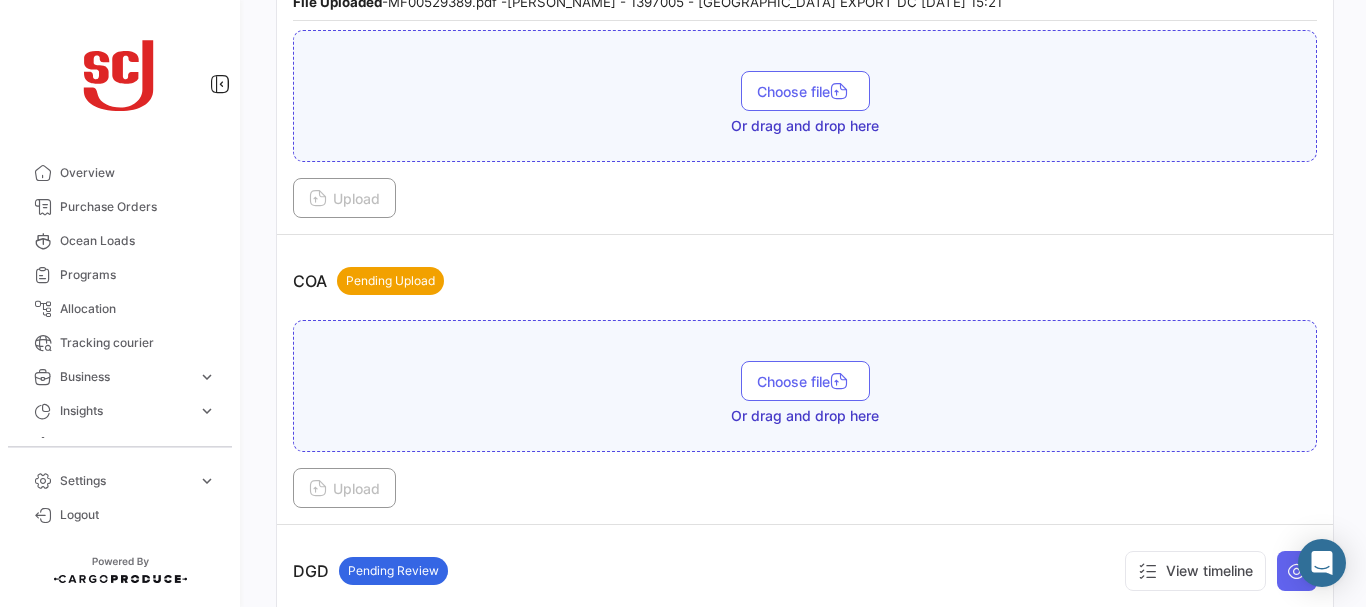 scroll, scrollTop: 0, scrollLeft: 0, axis: both 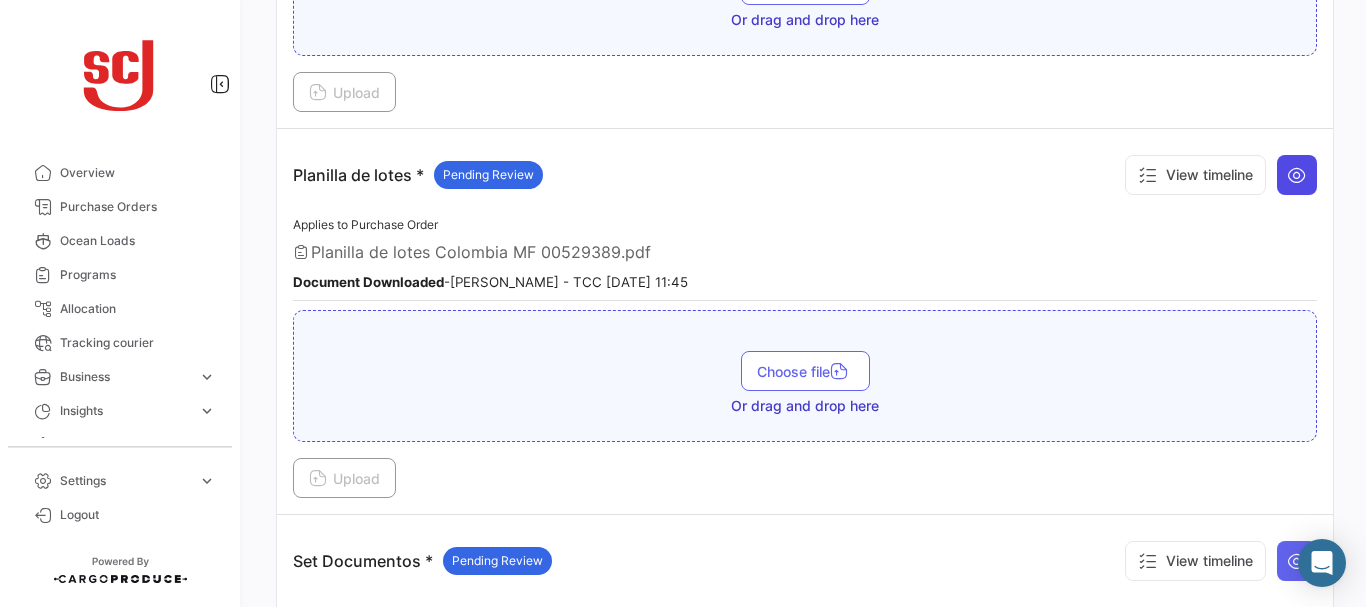 click at bounding box center (1297, 175) 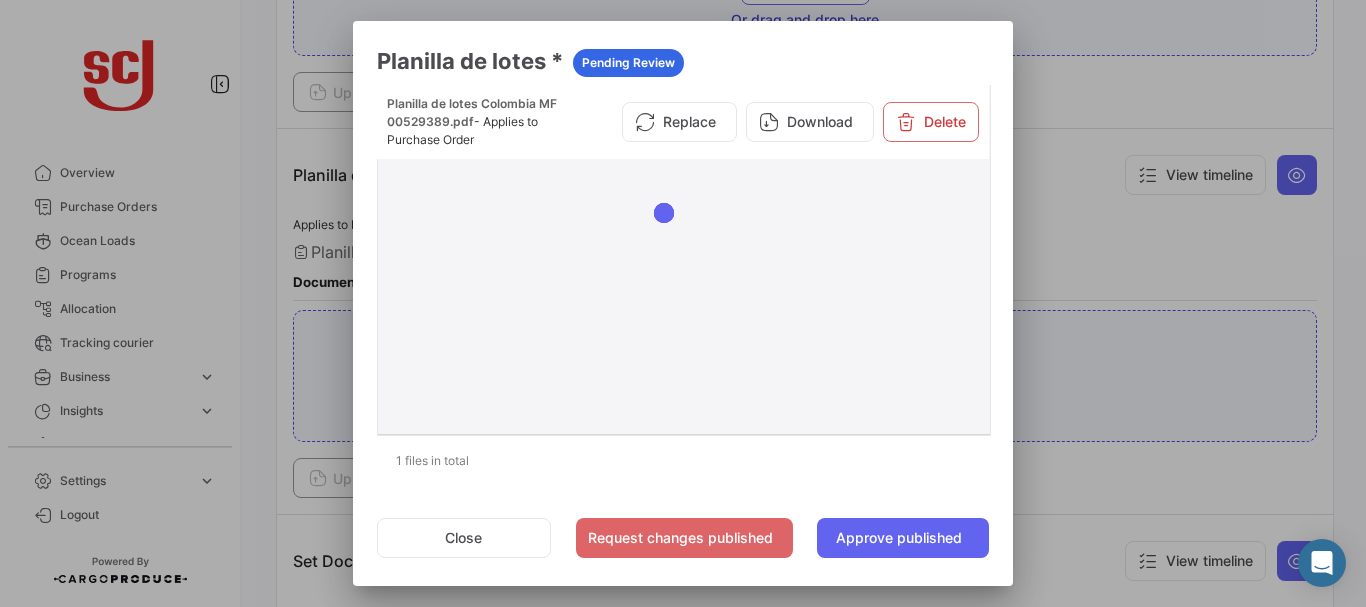 click 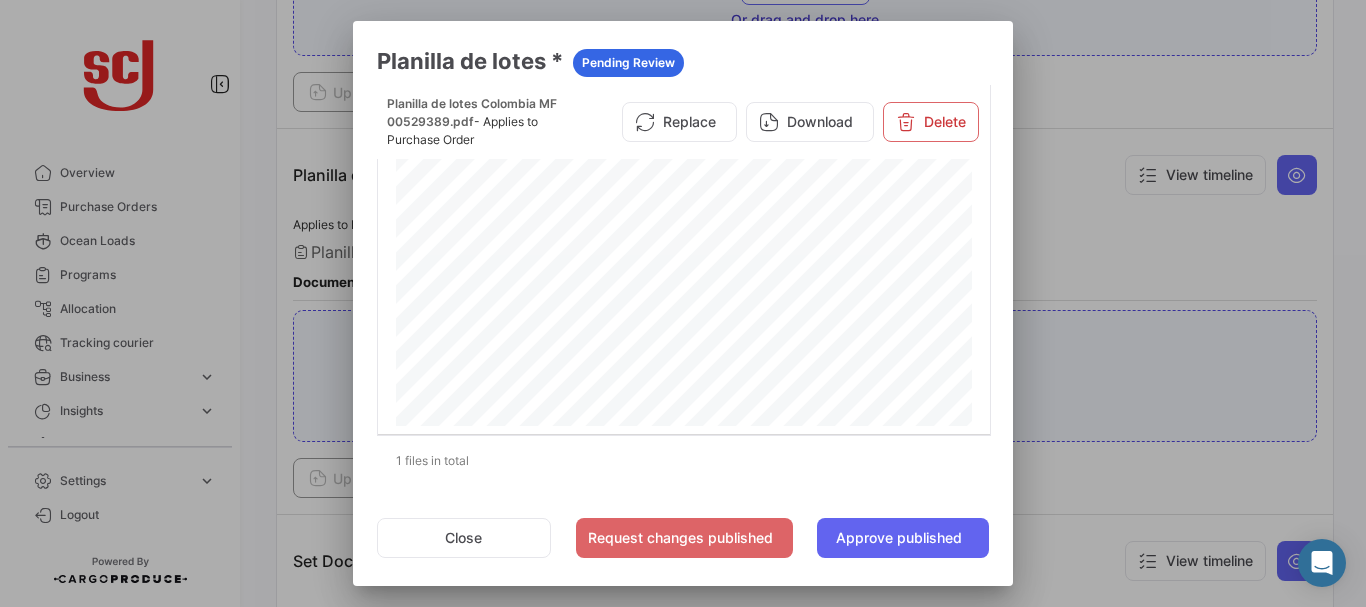 click at bounding box center (683, 303) 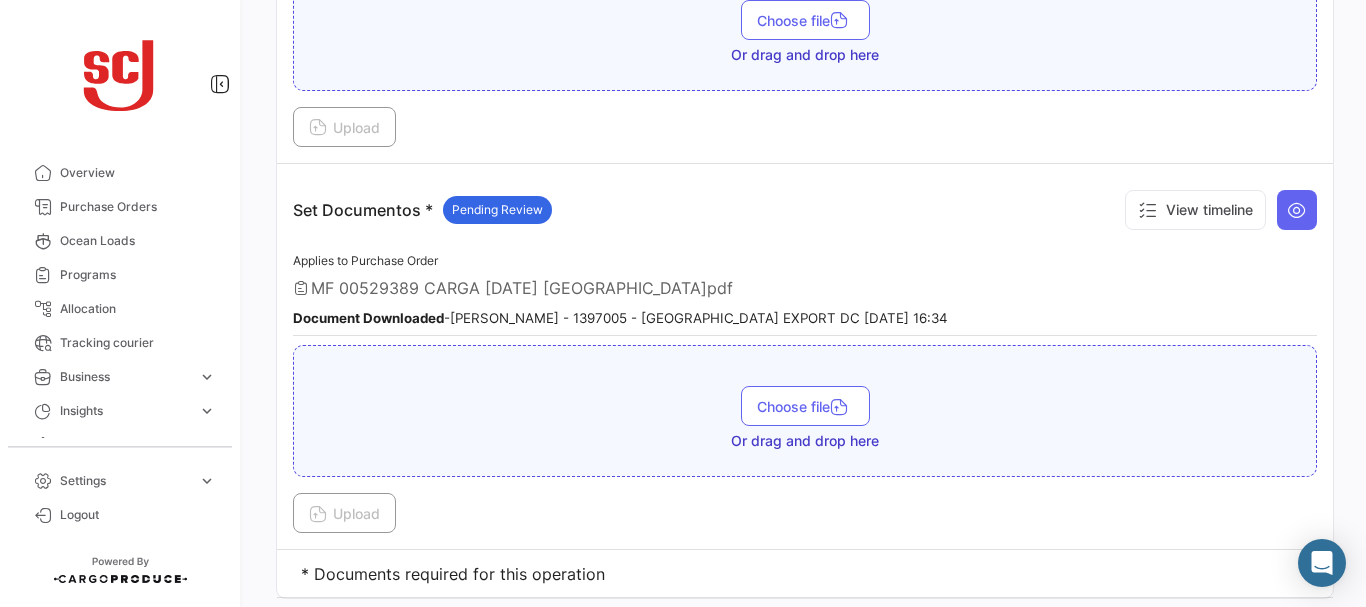 scroll, scrollTop: 3046, scrollLeft: 0, axis: vertical 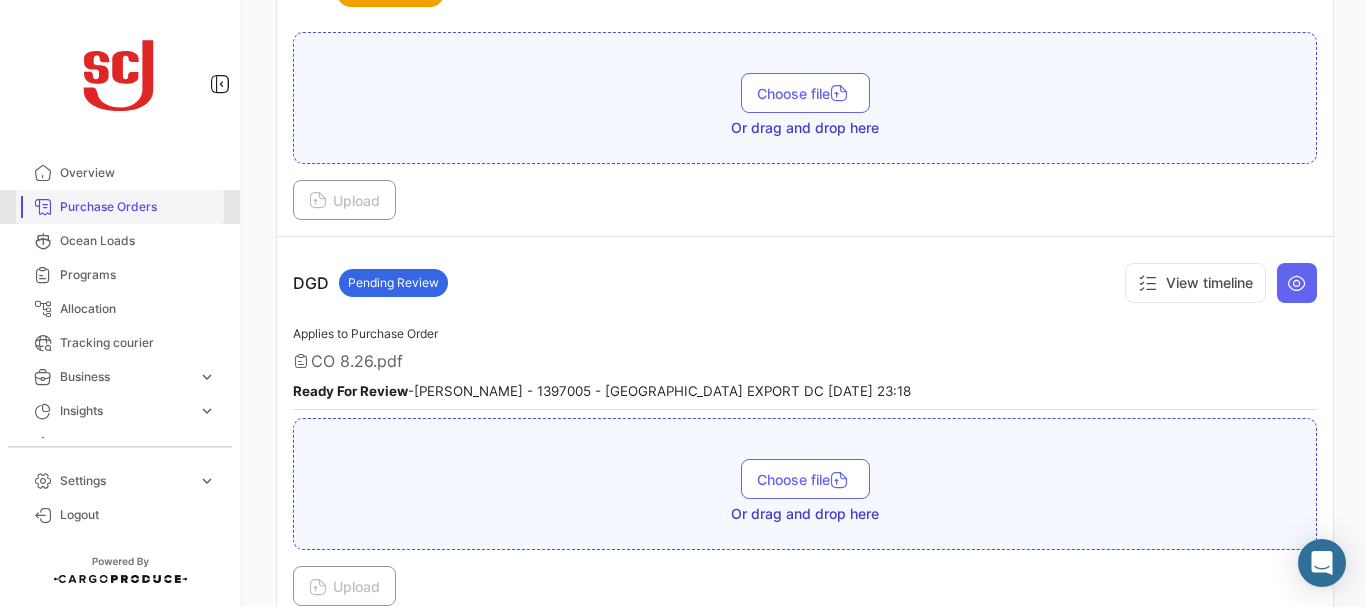 click on "Purchase Orders" at bounding box center (138, 207) 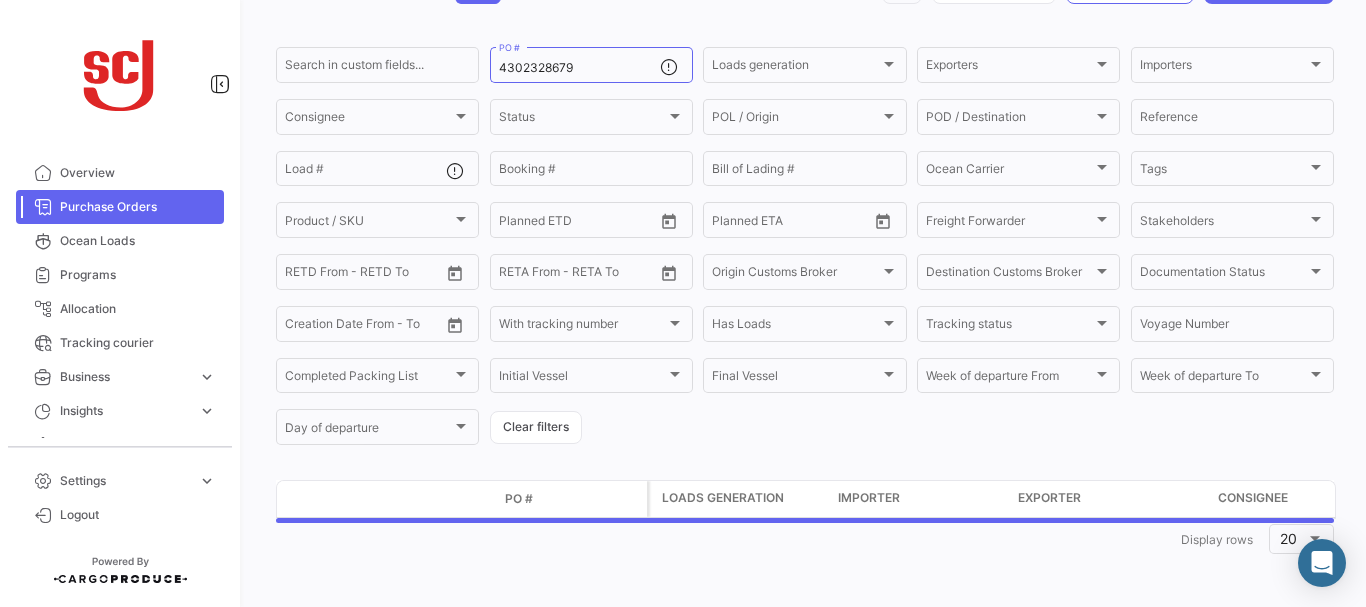 scroll, scrollTop: 0, scrollLeft: 0, axis: both 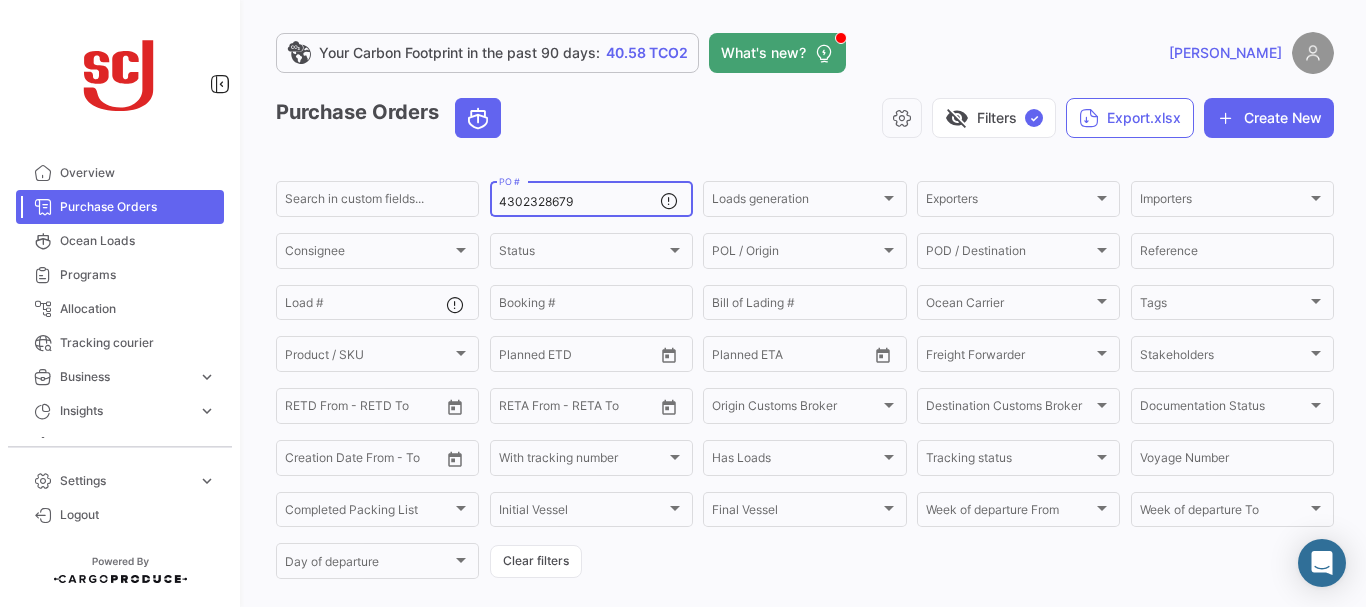 click on "4302328679" at bounding box center (579, 202) 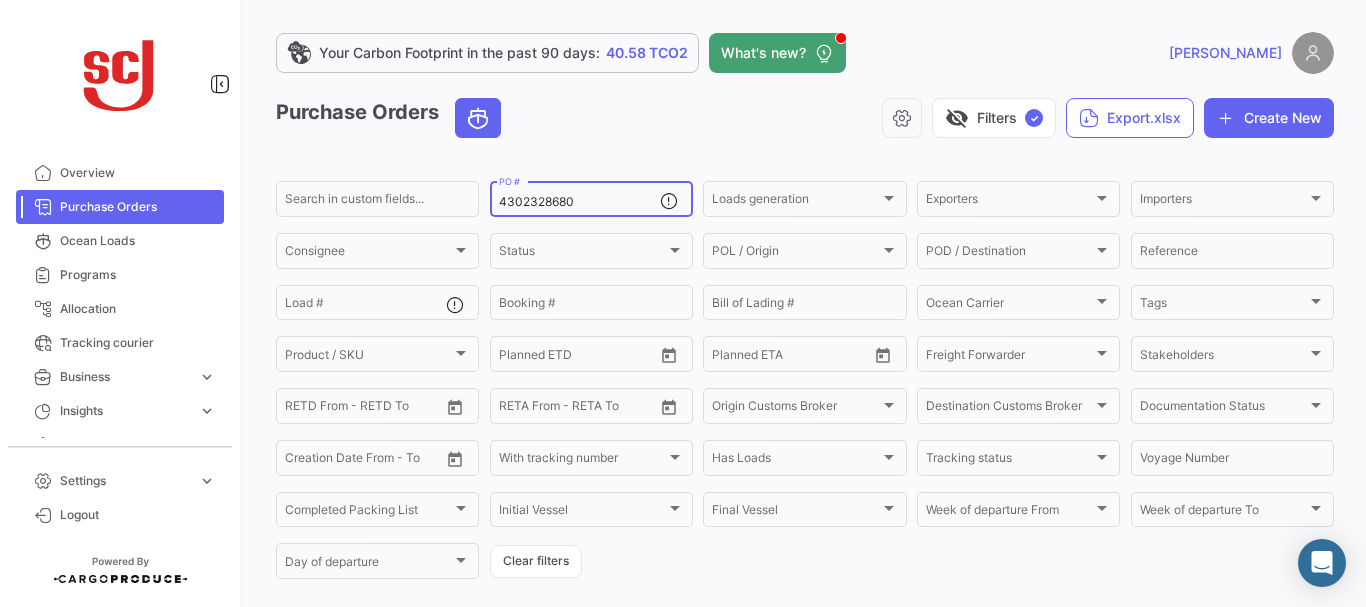 type on "4302328680" 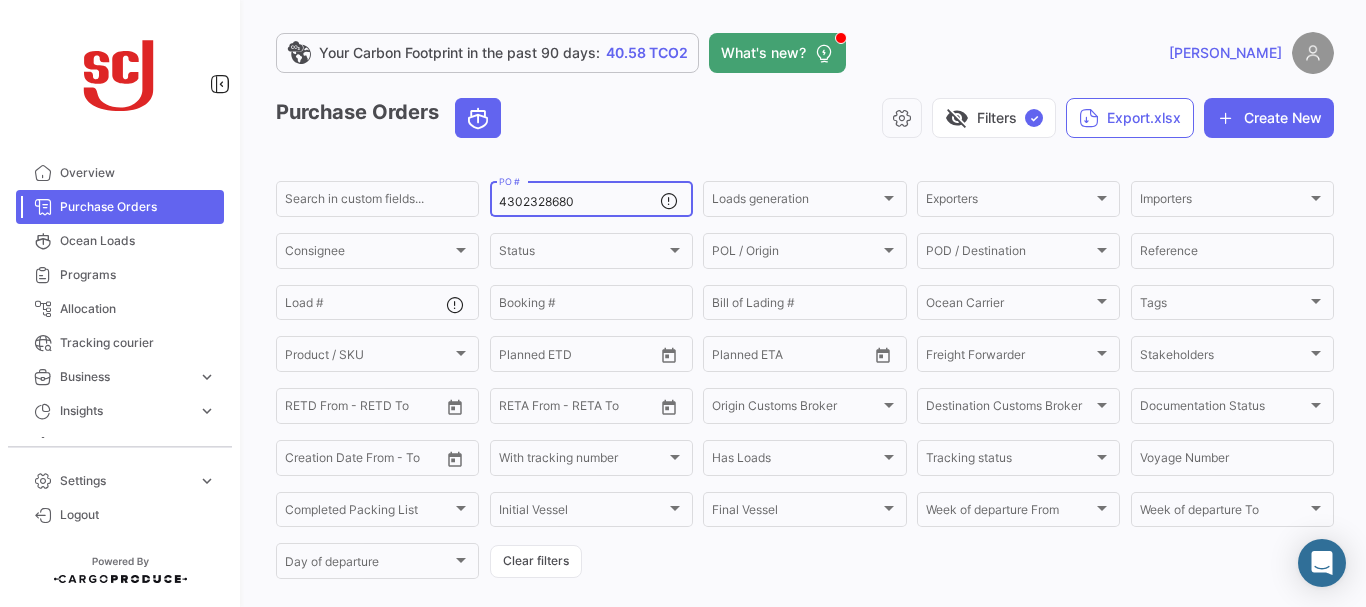scroll, scrollTop: 202, scrollLeft: 0, axis: vertical 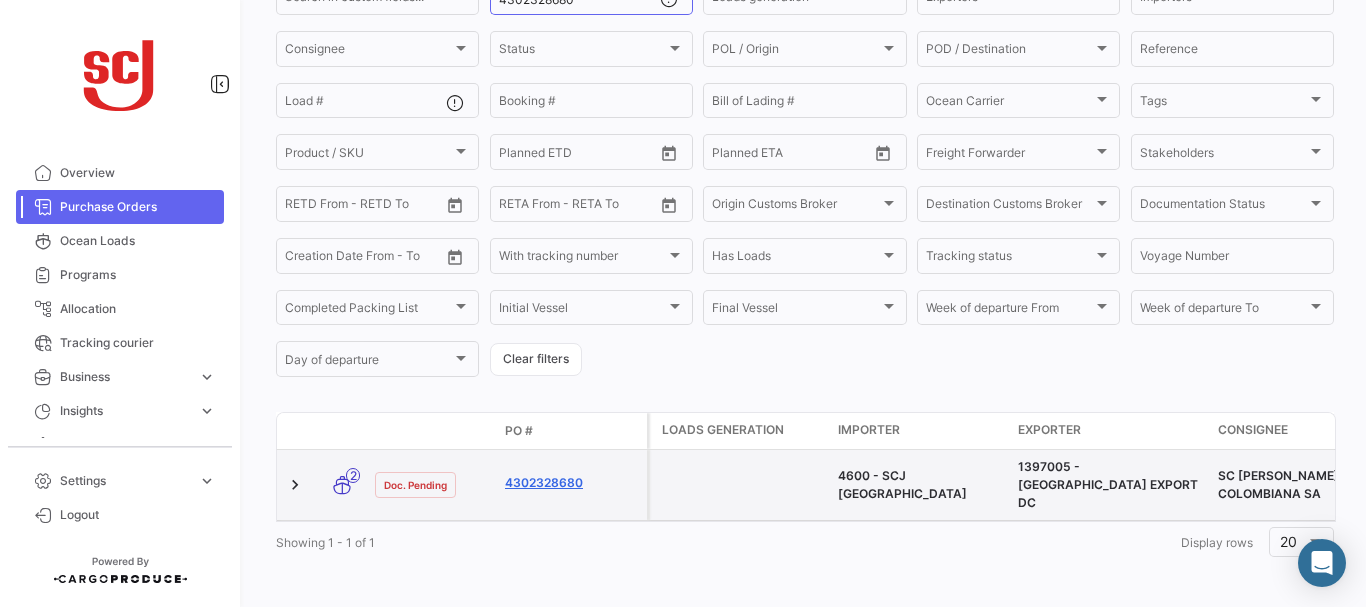 click on "4302328680" 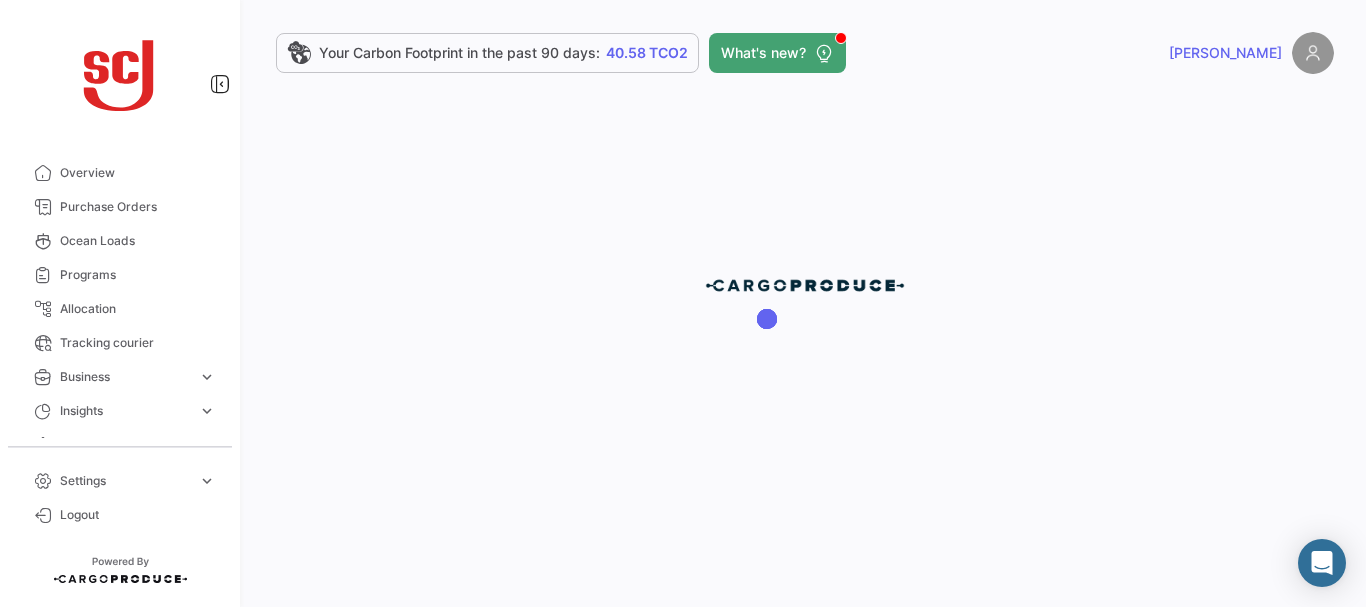 scroll, scrollTop: 0, scrollLeft: 0, axis: both 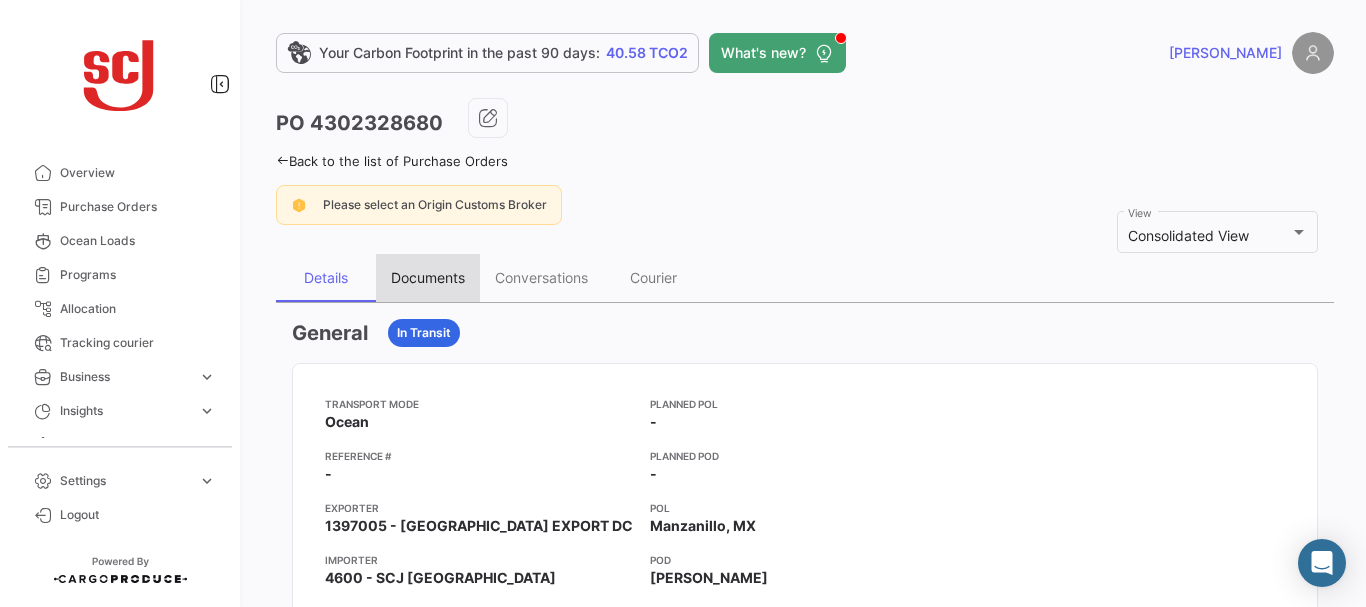 click on "Documents" at bounding box center [428, 278] 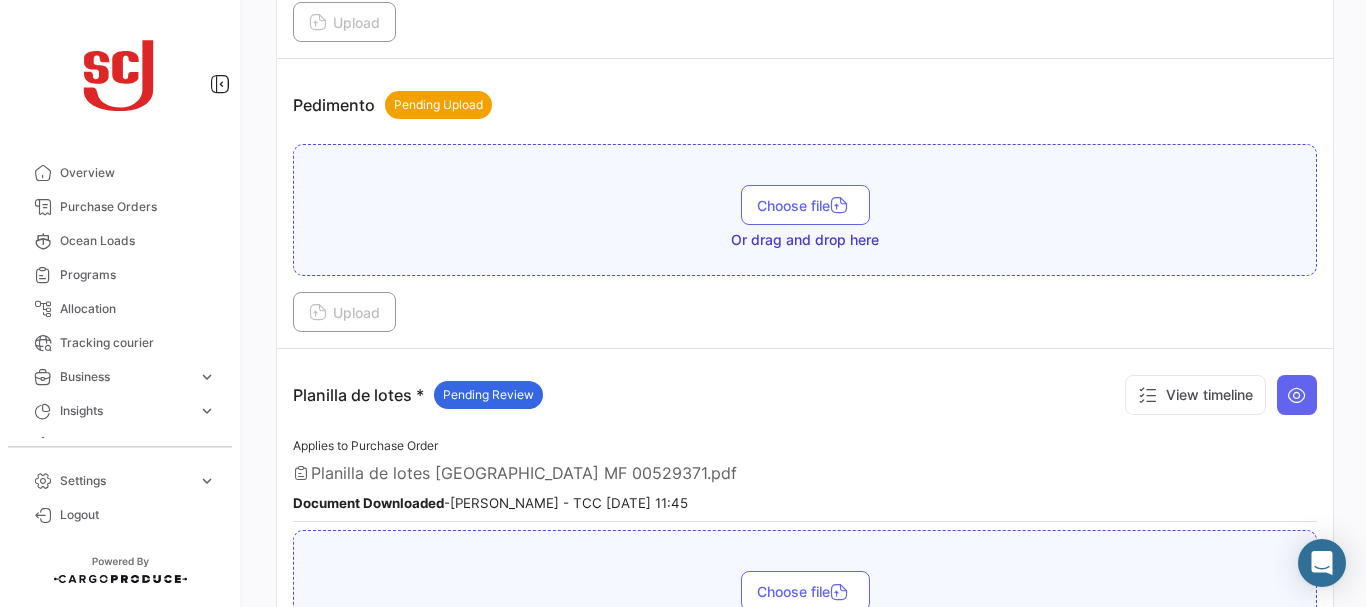 scroll, scrollTop: 2950, scrollLeft: 0, axis: vertical 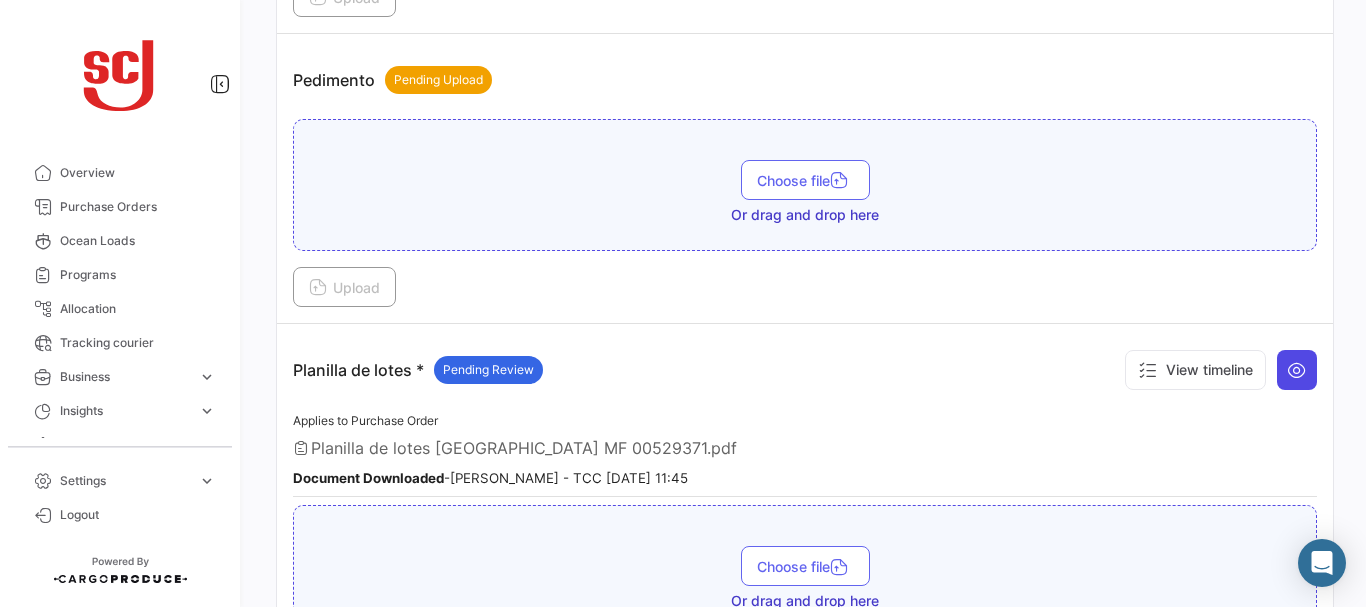 click at bounding box center [1297, 370] 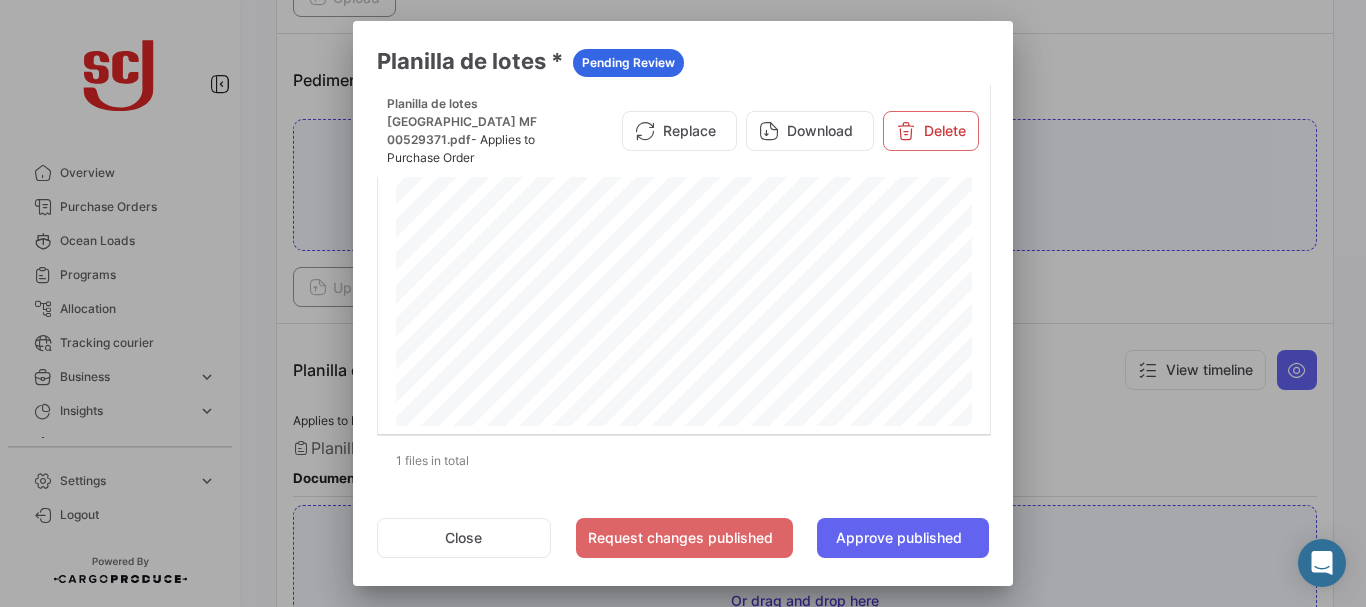 click at bounding box center [683, 303] 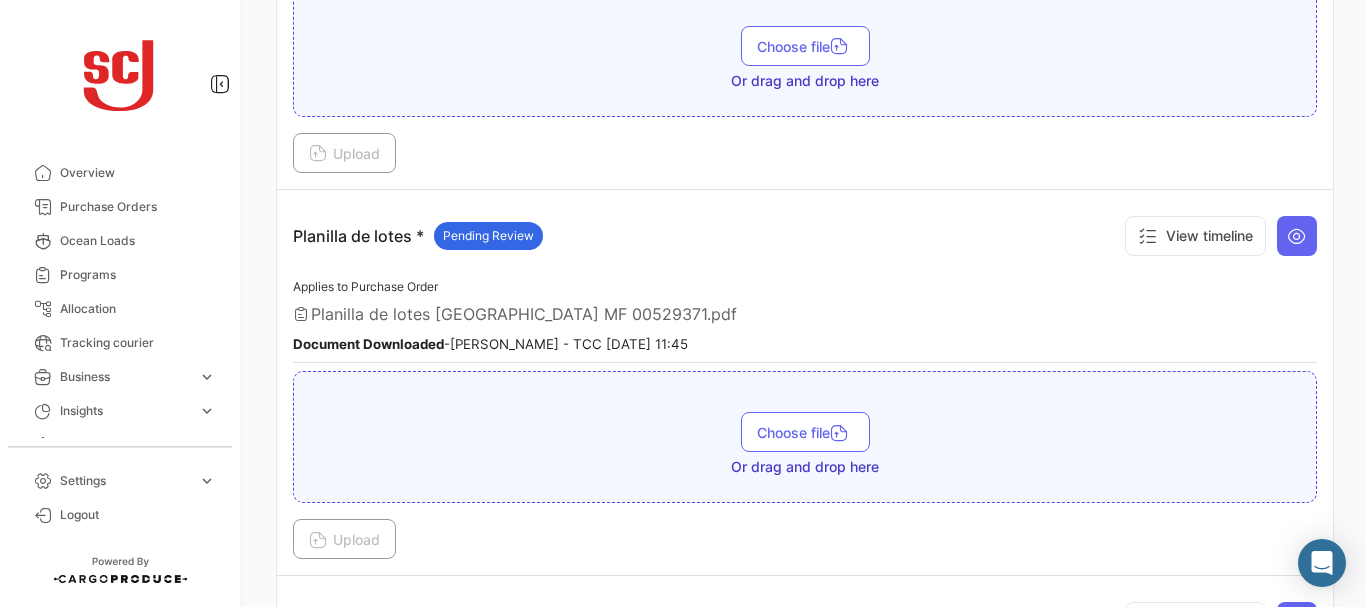 scroll, scrollTop: 2950, scrollLeft: 0, axis: vertical 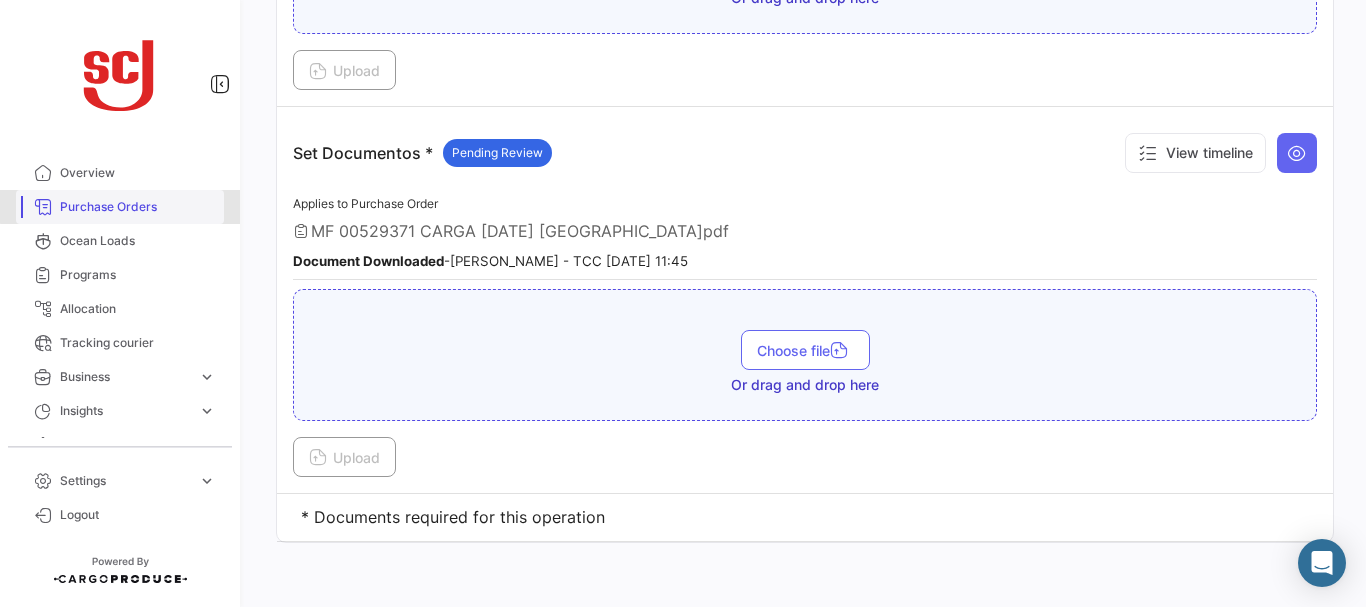 click on "Purchase Orders" at bounding box center [138, 207] 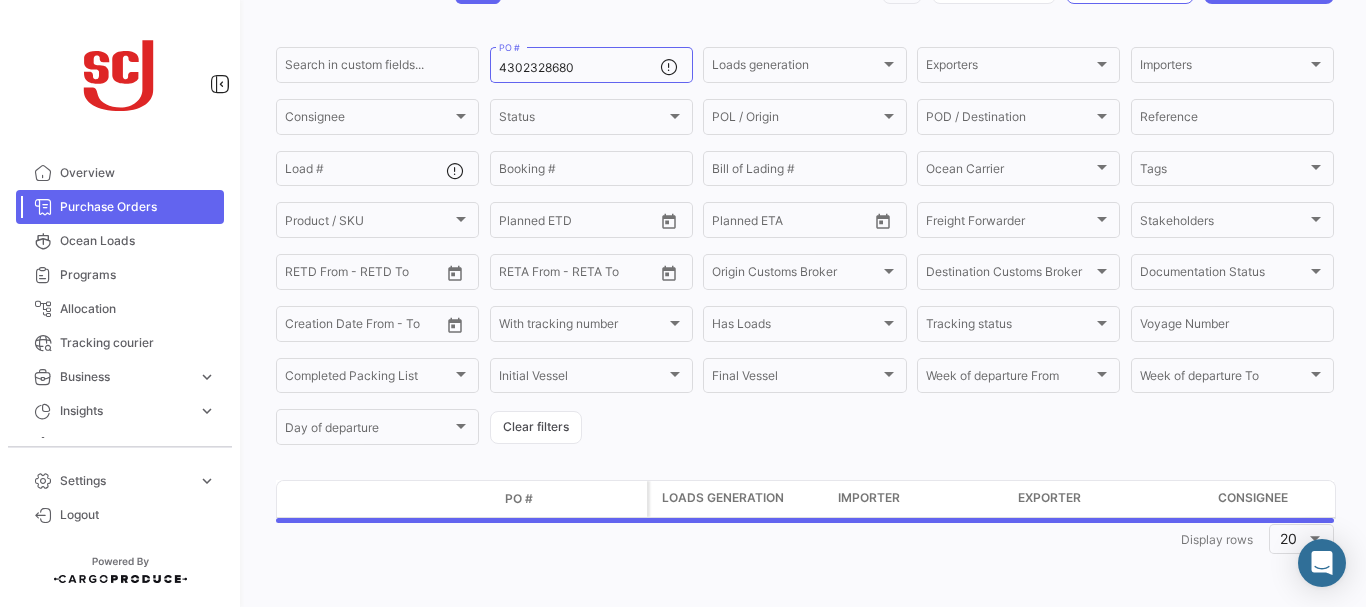 scroll, scrollTop: 0, scrollLeft: 0, axis: both 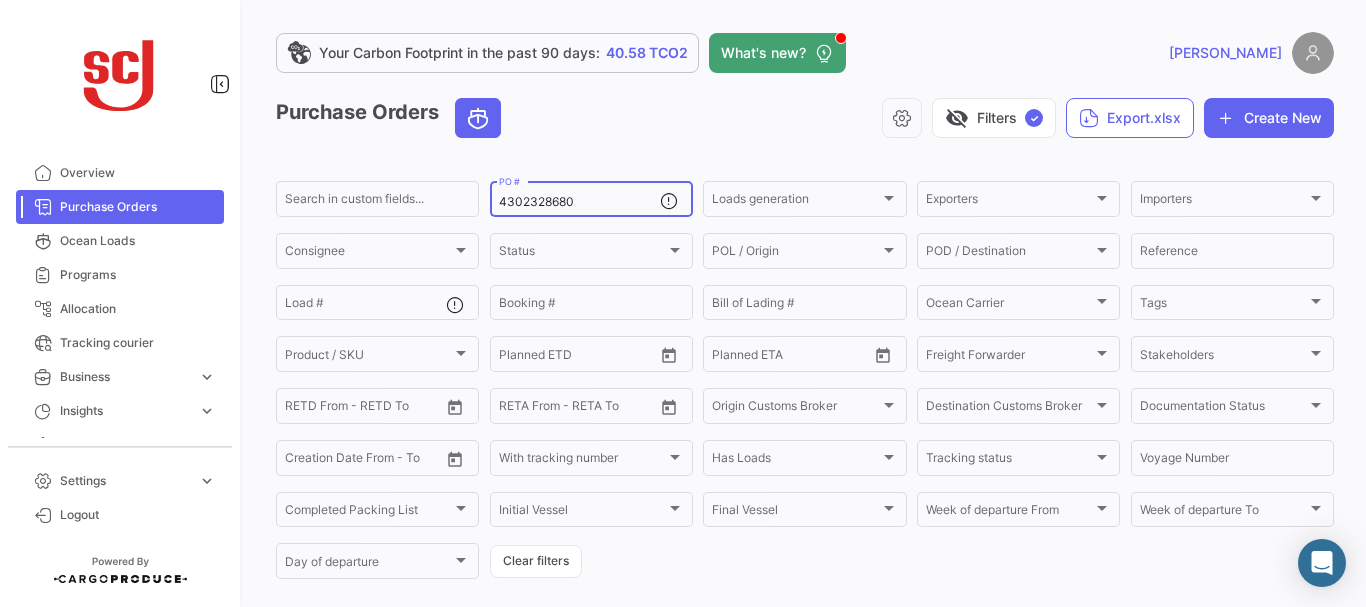 click on "4302328680" at bounding box center (579, 202) 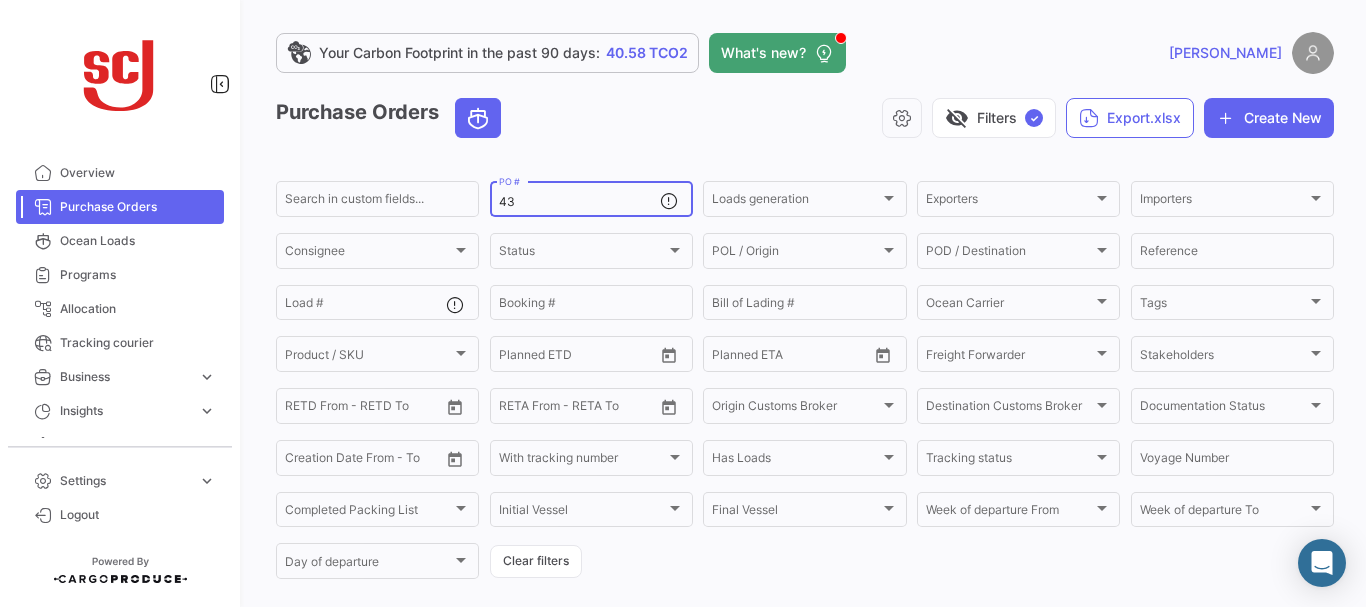 type on "4" 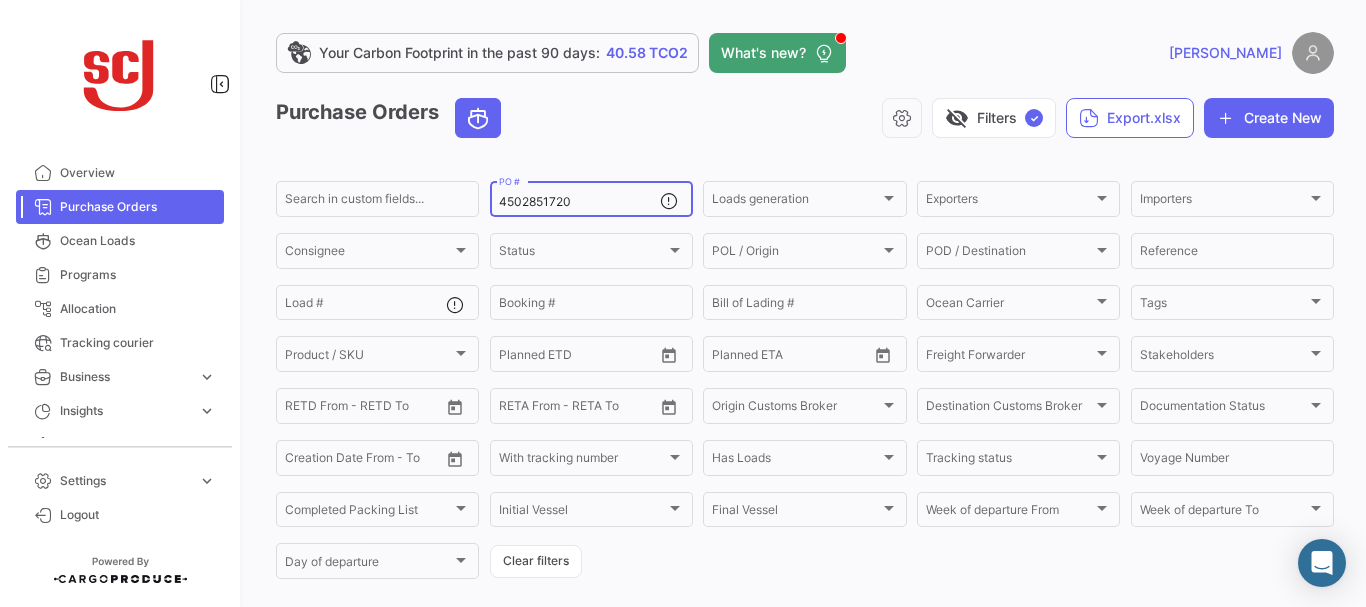 type on "4502851720" 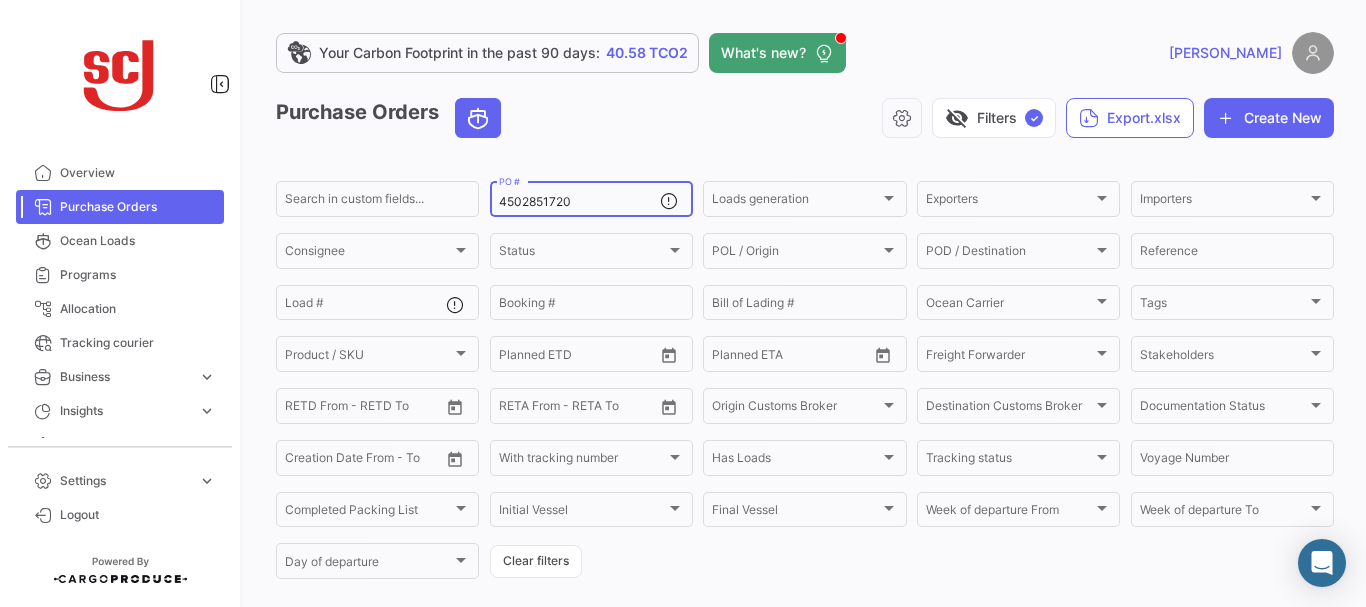 scroll, scrollTop: 202, scrollLeft: 0, axis: vertical 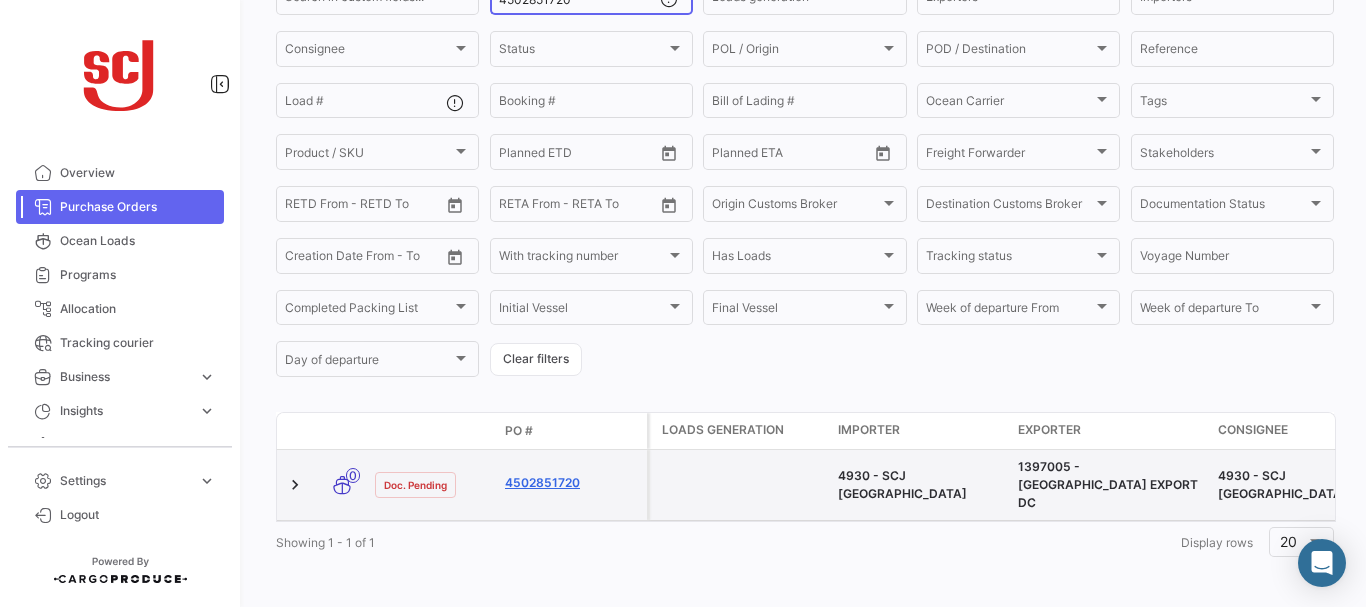 click on "4502851720" 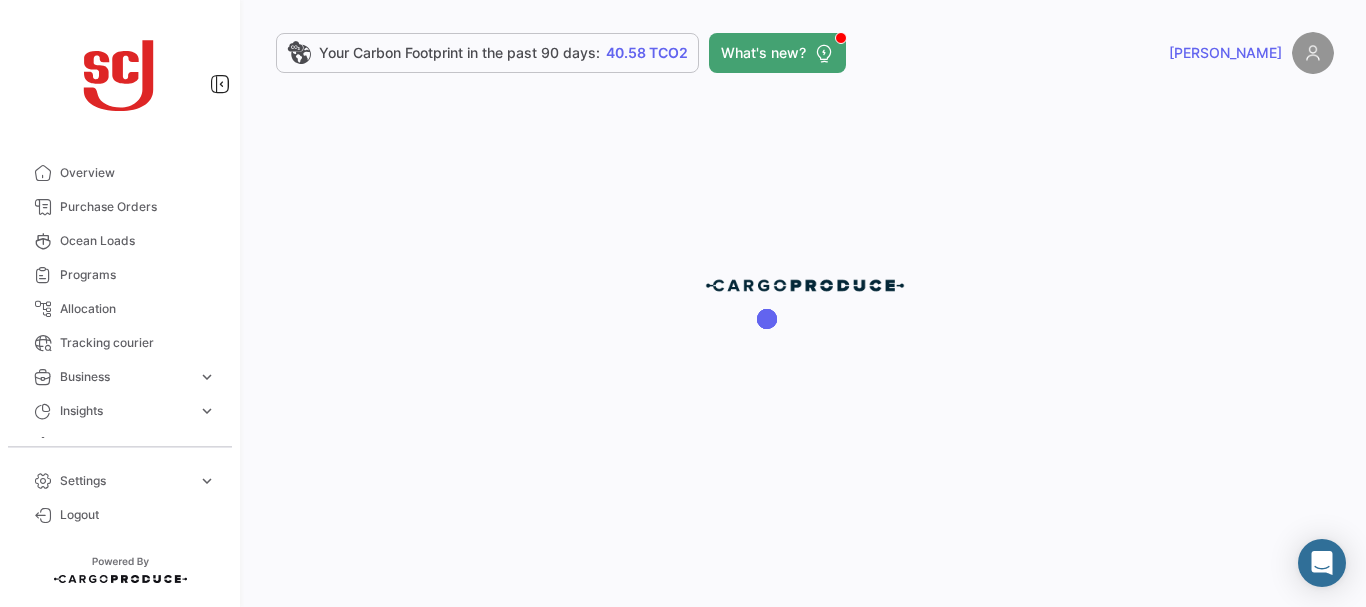 scroll, scrollTop: 0, scrollLeft: 0, axis: both 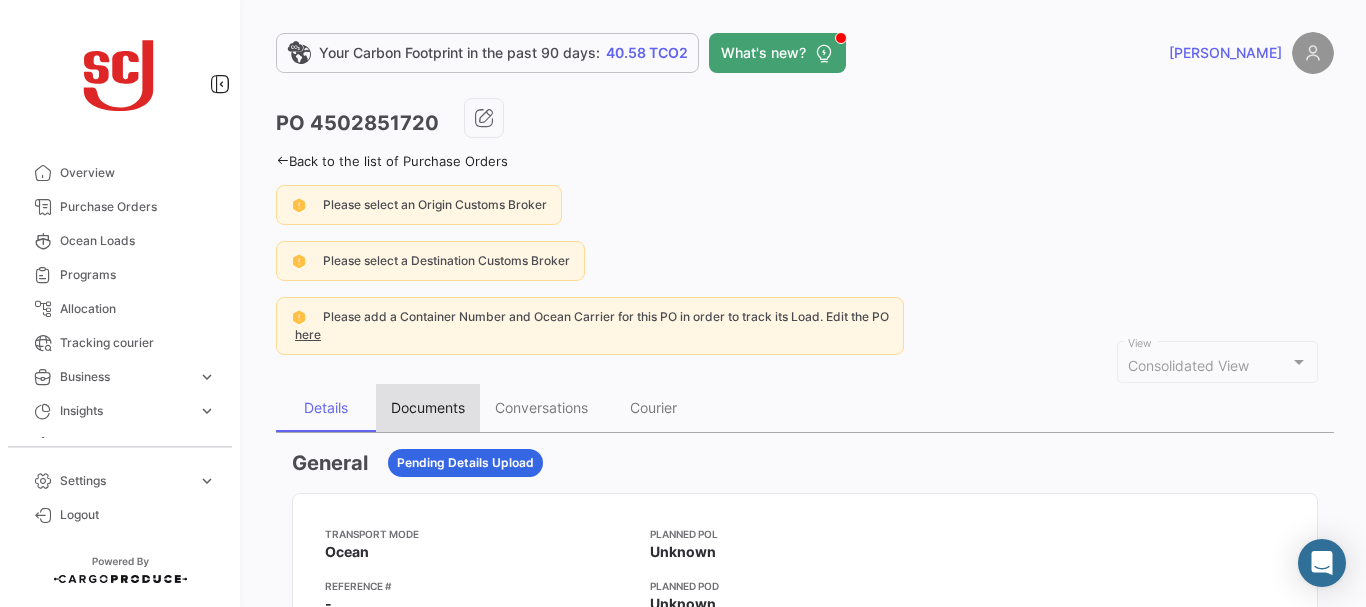 click on "Documents" at bounding box center (428, 407) 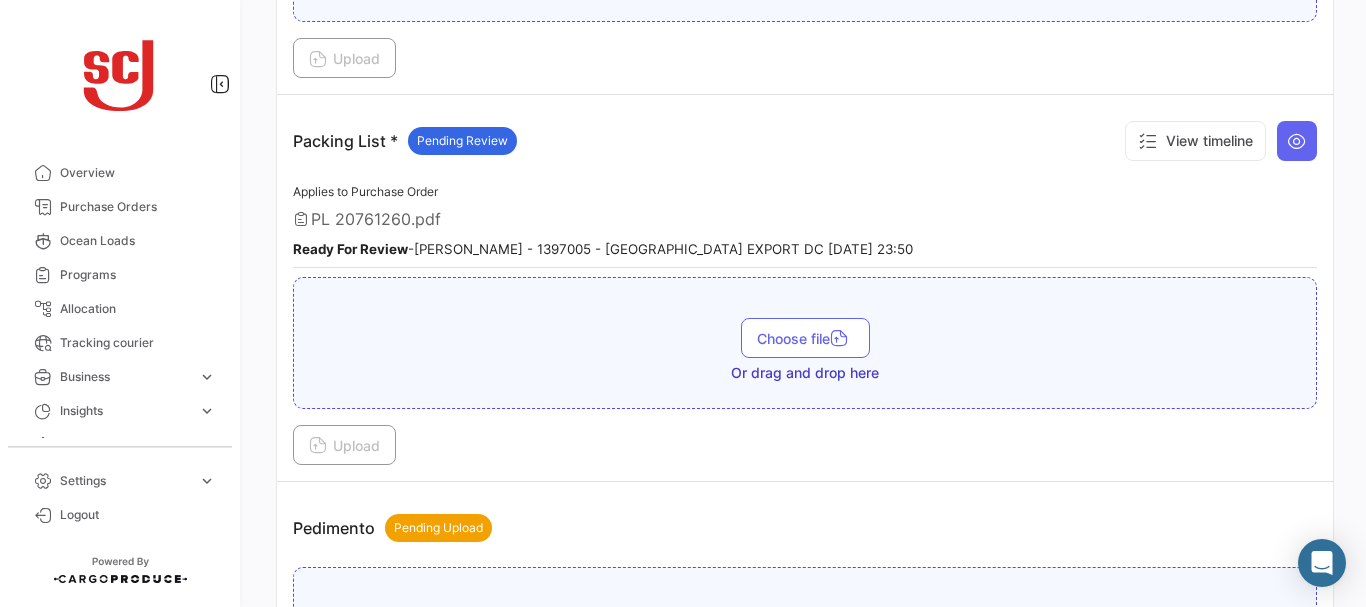 scroll, scrollTop: 2109, scrollLeft: 0, axis: vertical 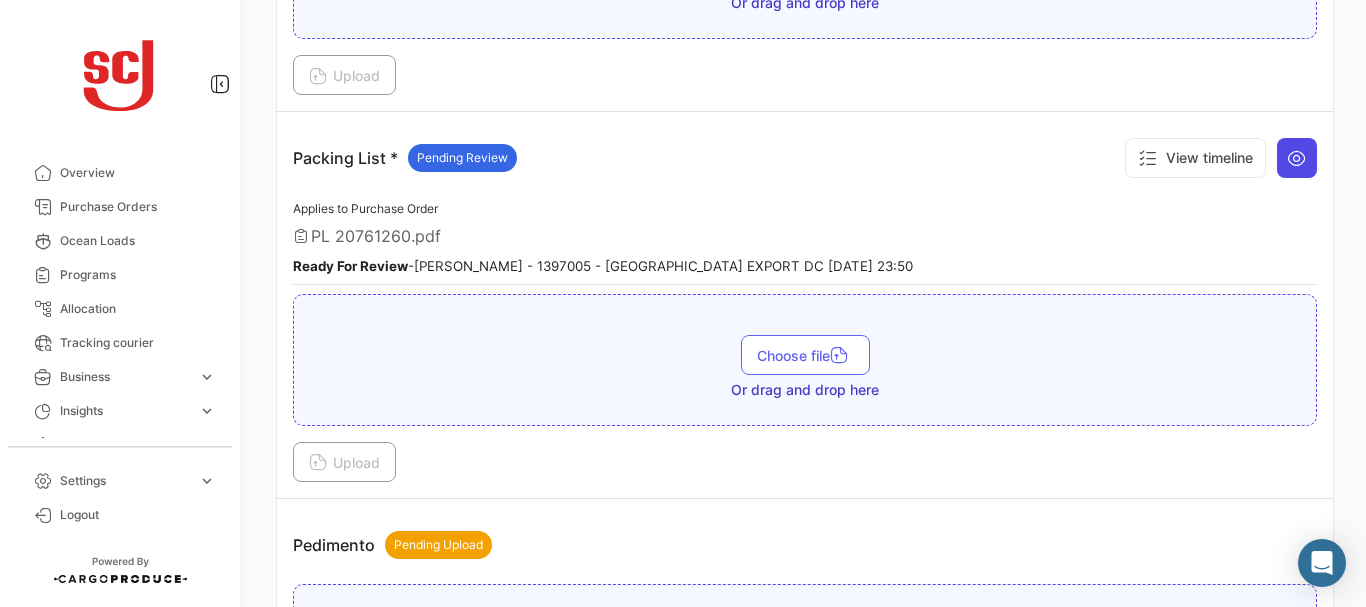 click at bounding box center [1297, 158] 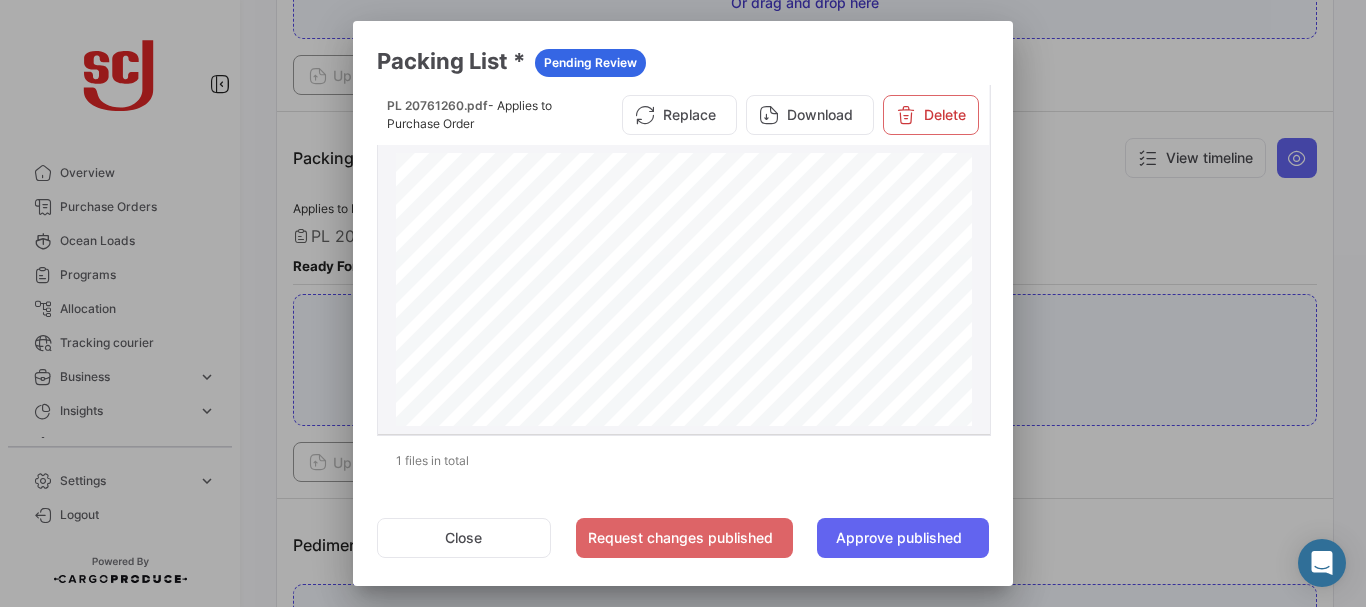 scroll, scrollTop: 182, scrollLeft: 0, axis: vertical 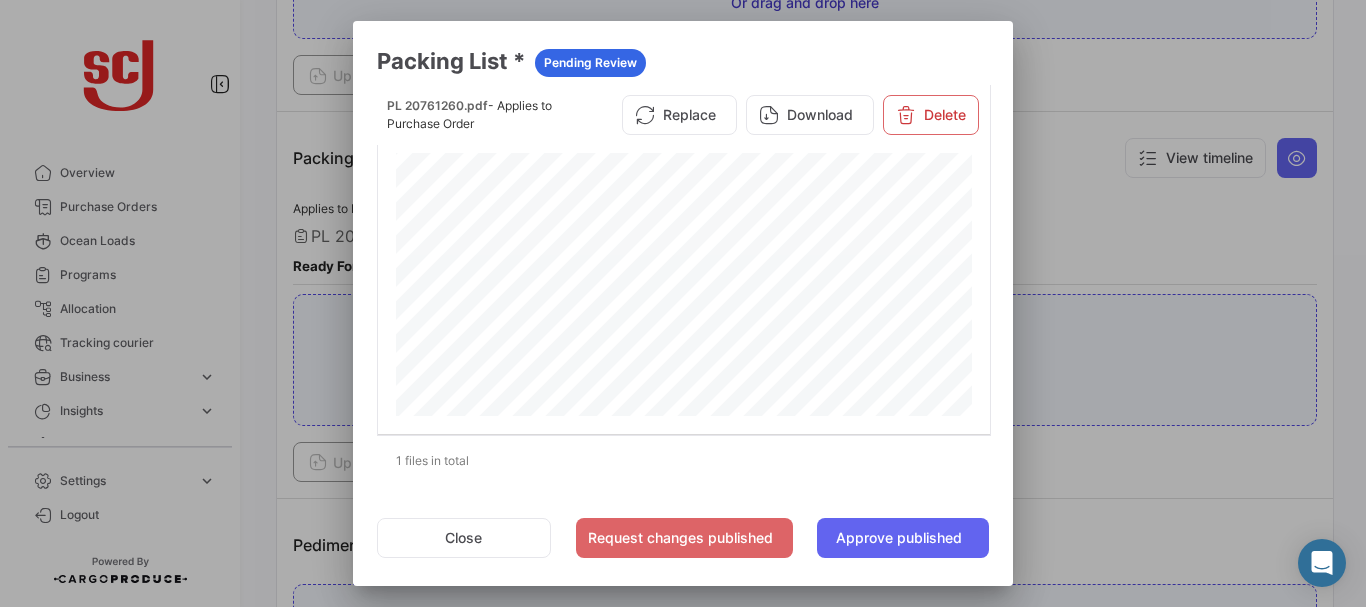 click at bounding box center [683, 303] 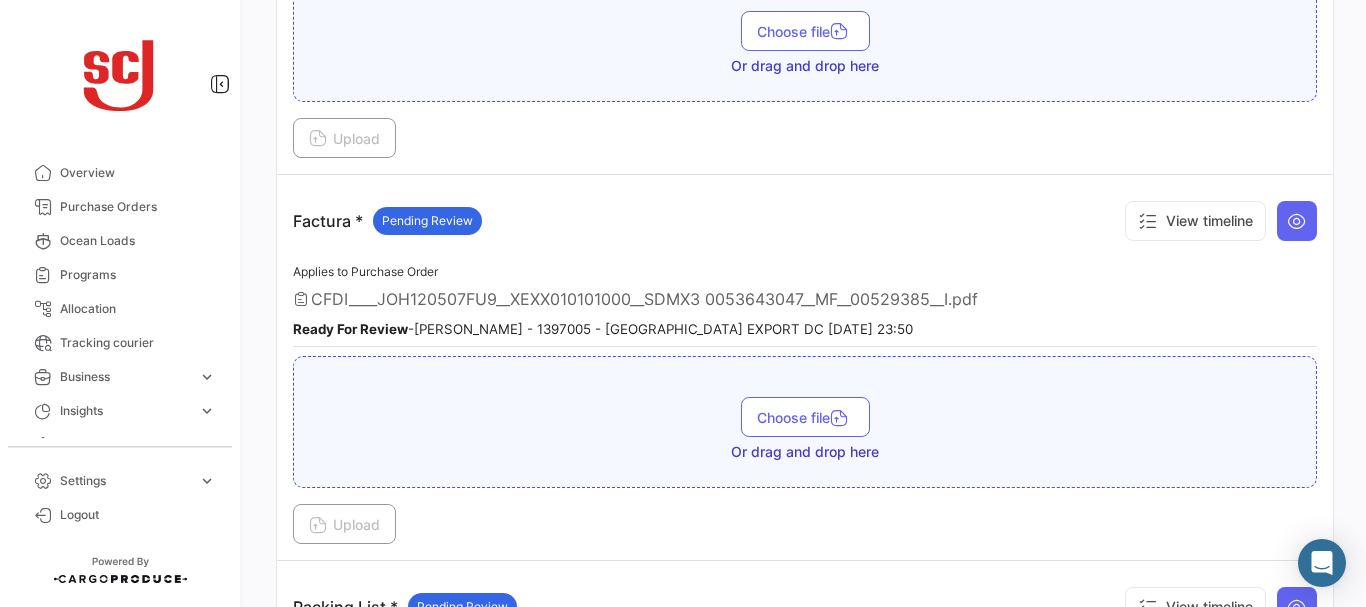 scroll, scrollTop: 1648, scrollLeft: 0, axis: vertical 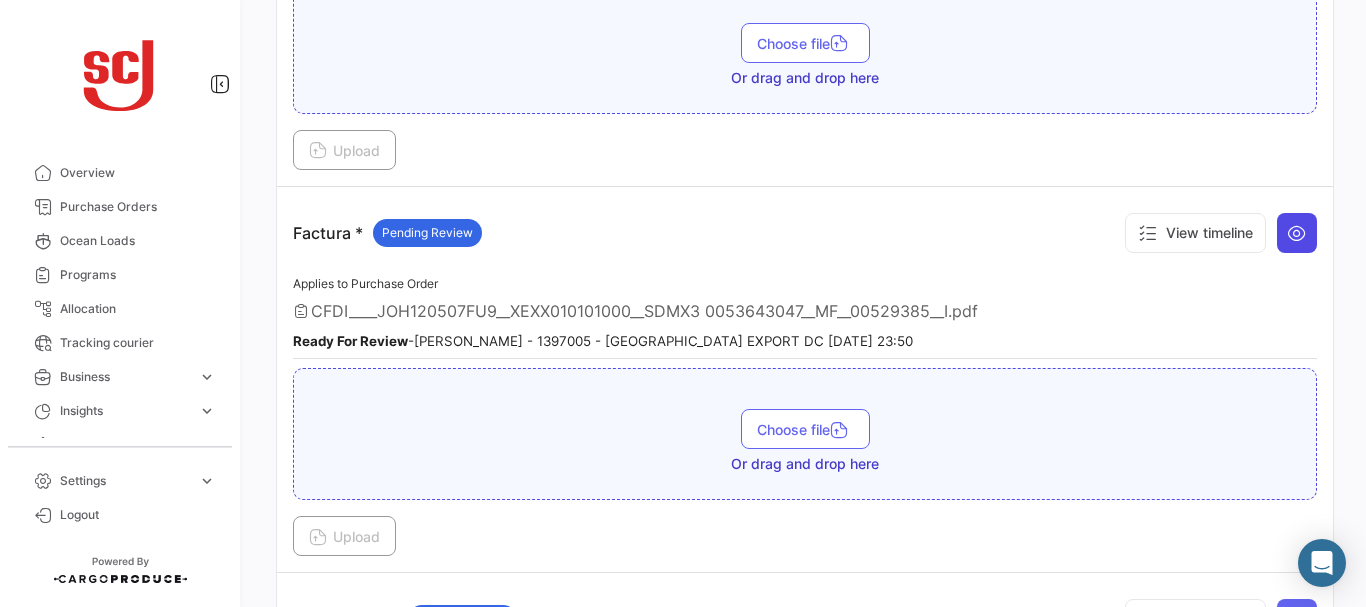 click at bounding box center (1297, 233) 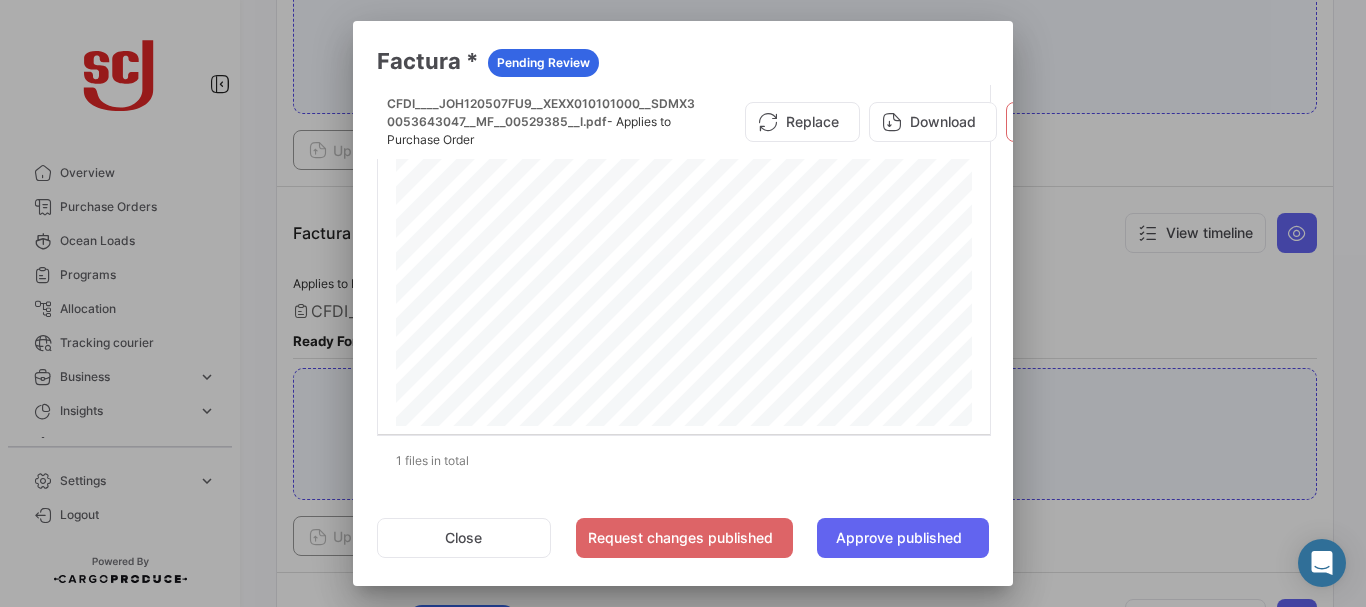 click at bounding box center [683, 303] 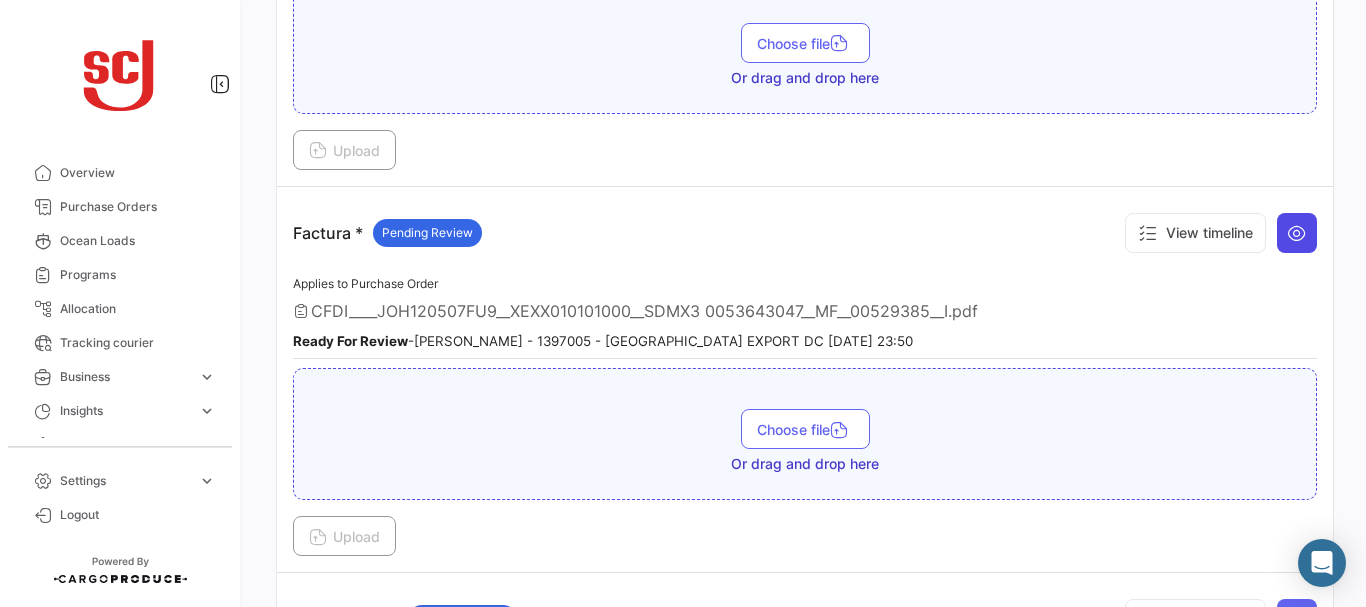click at bounding box center [1297, 233] 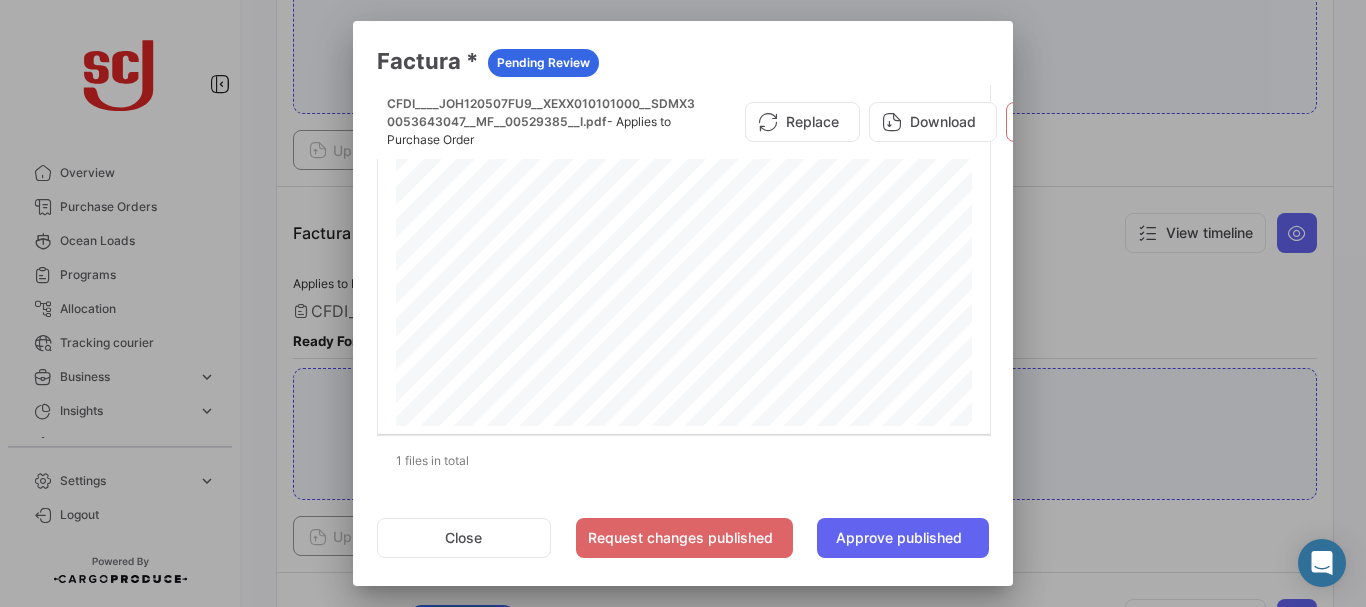 click at bounding box center (683, 303) 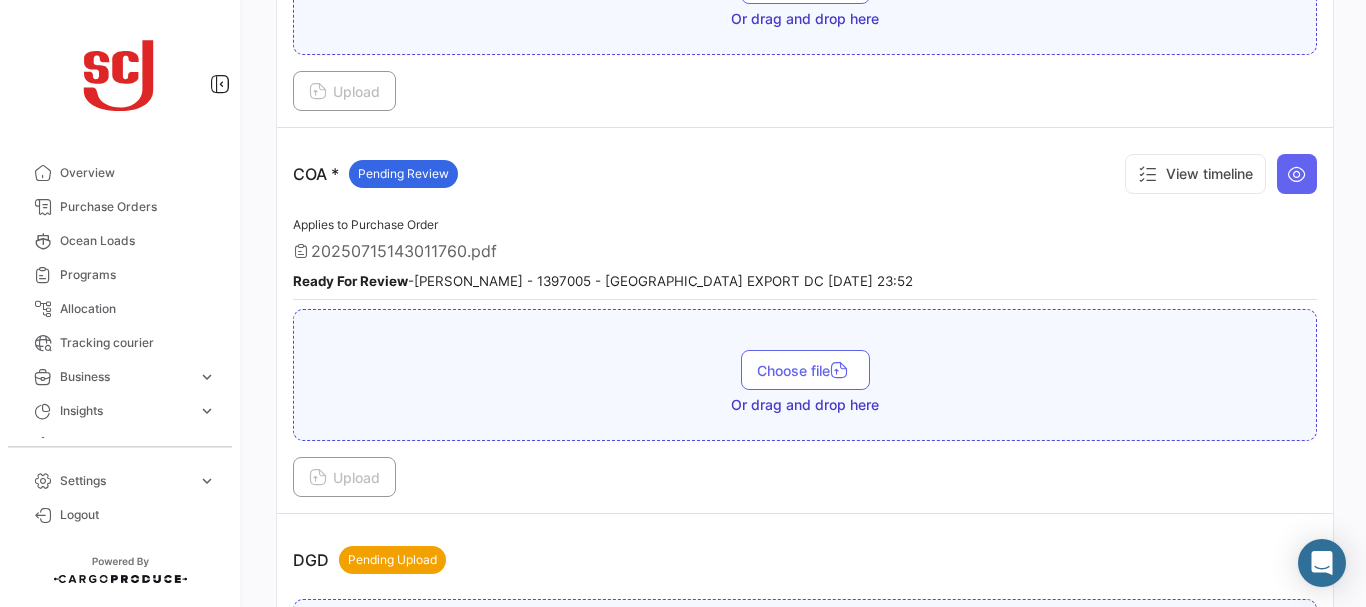 scroll, scrollTop: 1013, scrollLeft: 0, axis: vertical 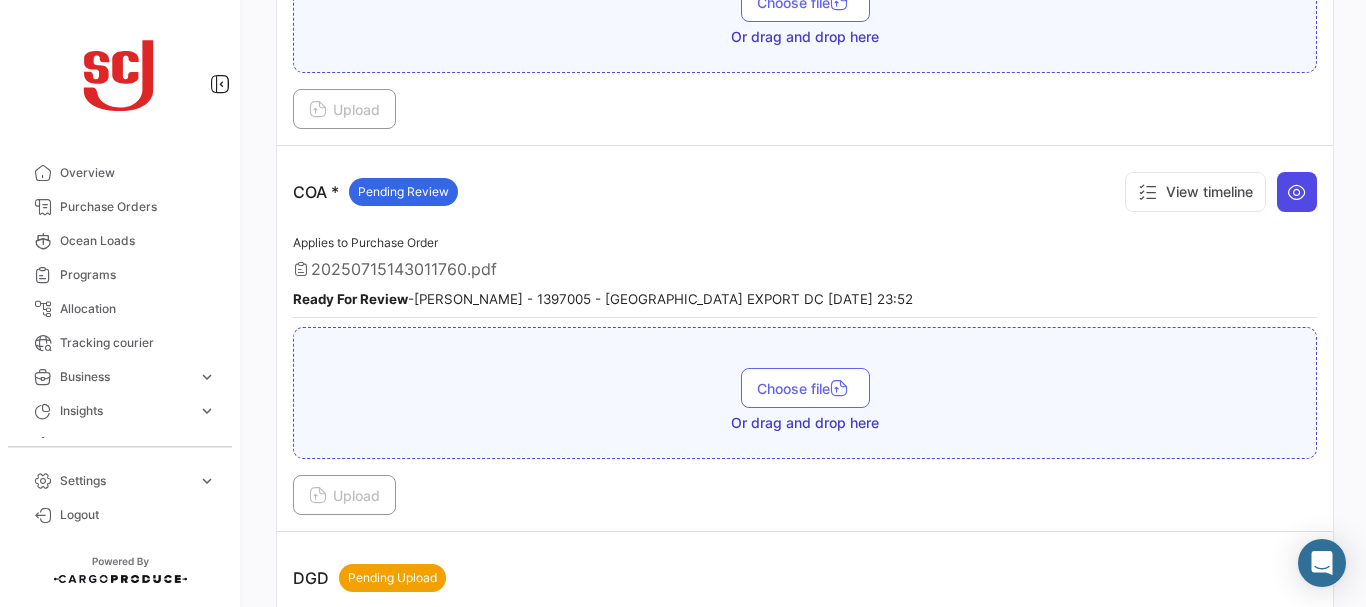 click at bounding box center [1297, 192] 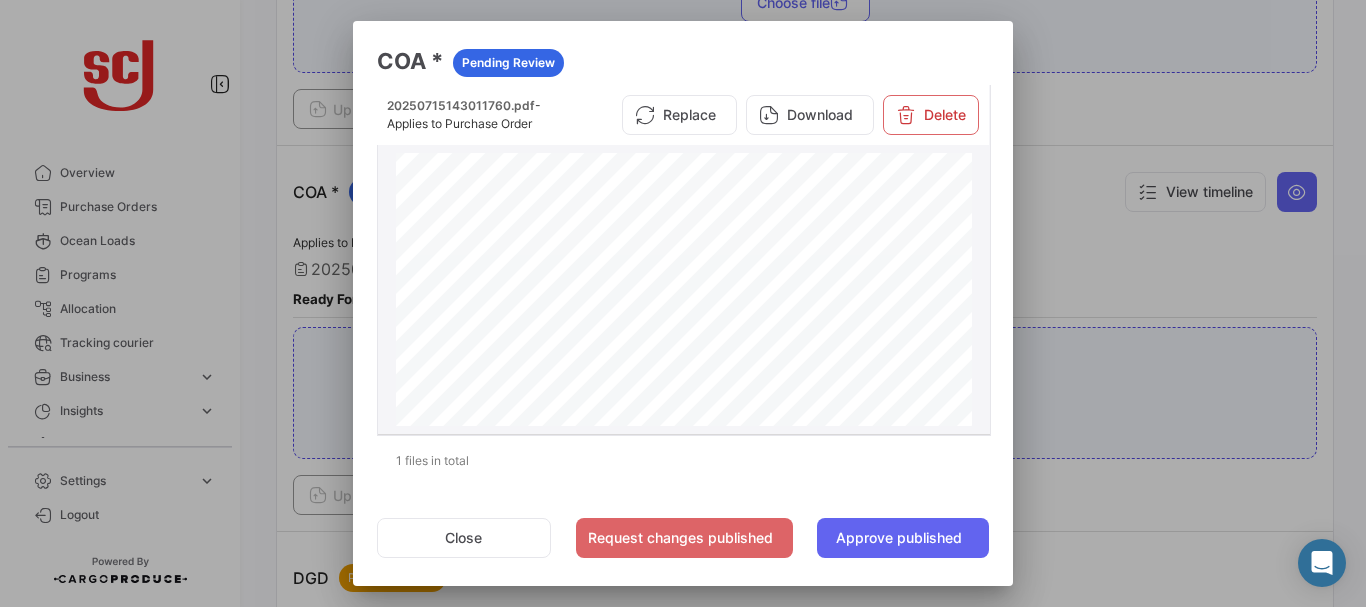 scroll, scrollTop: 2382, scrollLeft: 0, axis: vertical 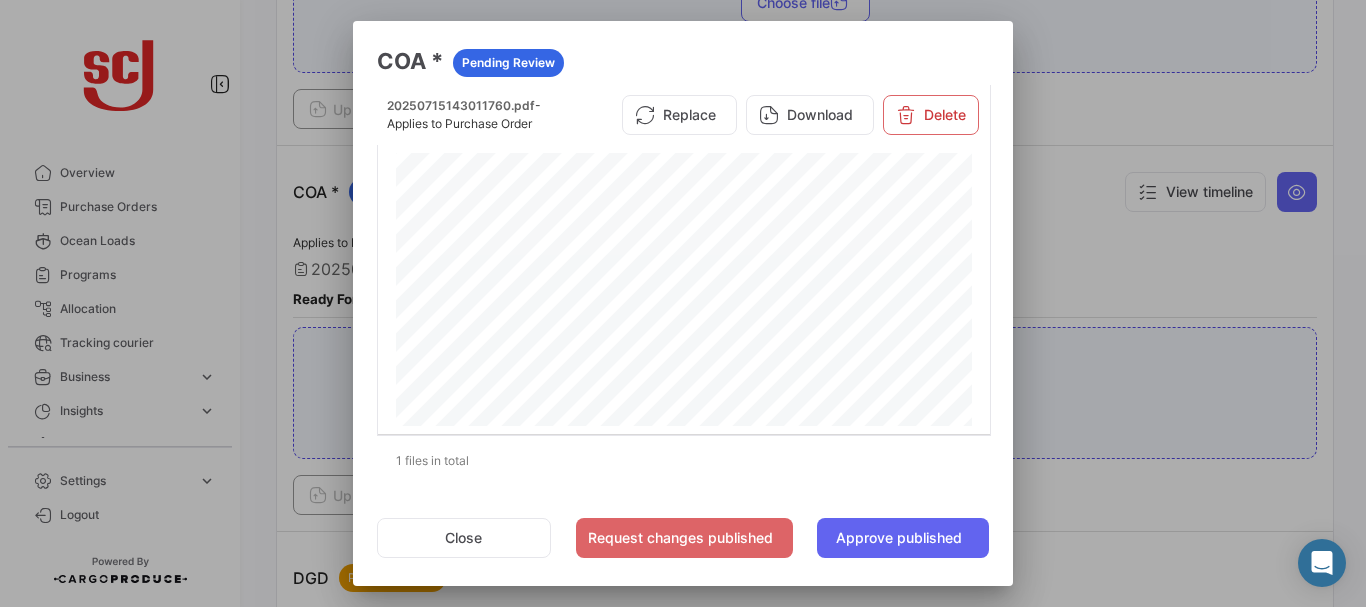 click at bounding box center [683, 303] 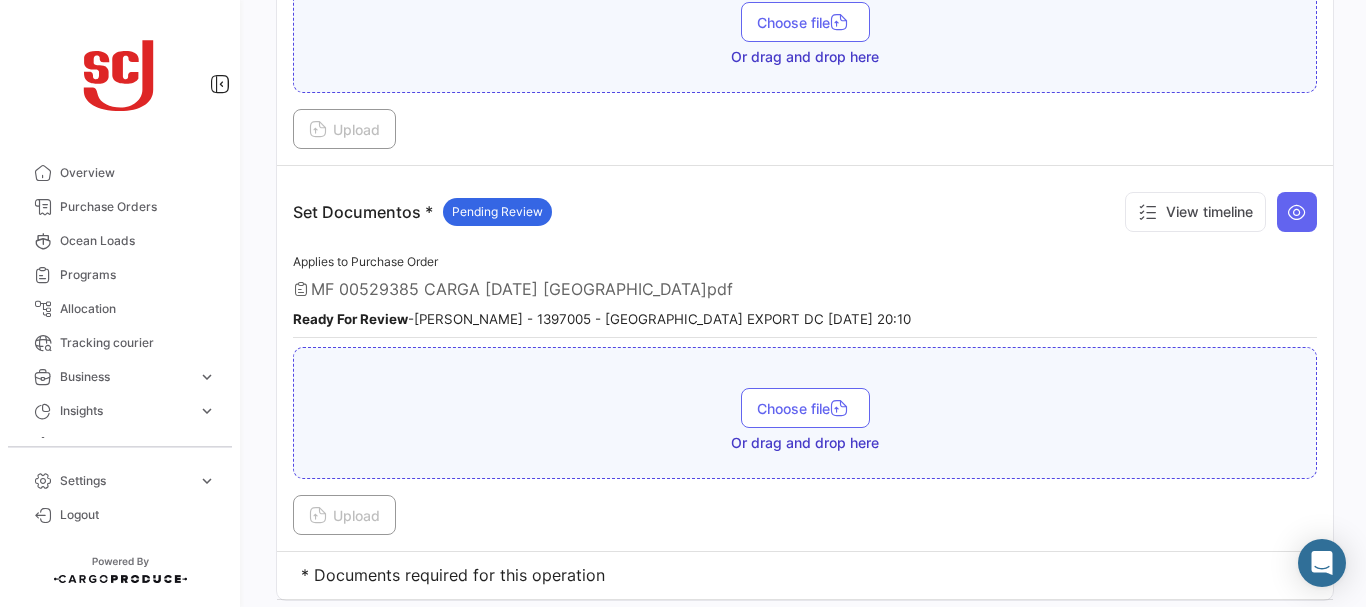 scroll, scrollTop: 2790, scrollLeft: 0, axis: vertical 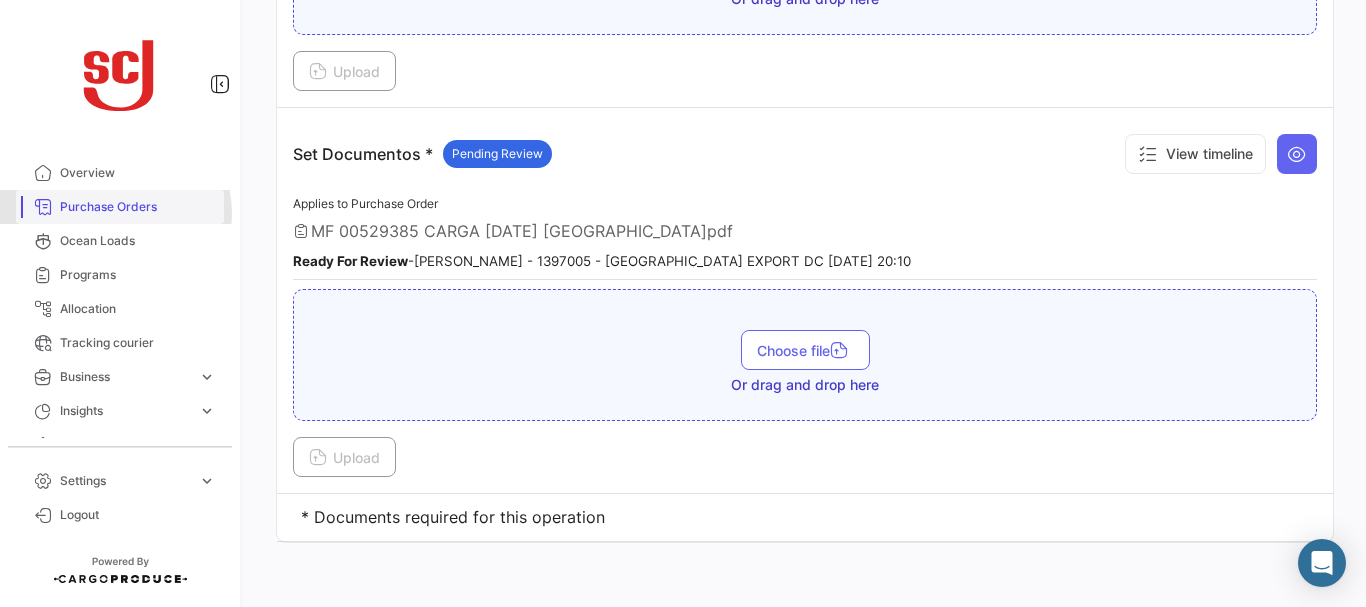 click on "Purchase Orders" at bounding box center [138, 207] 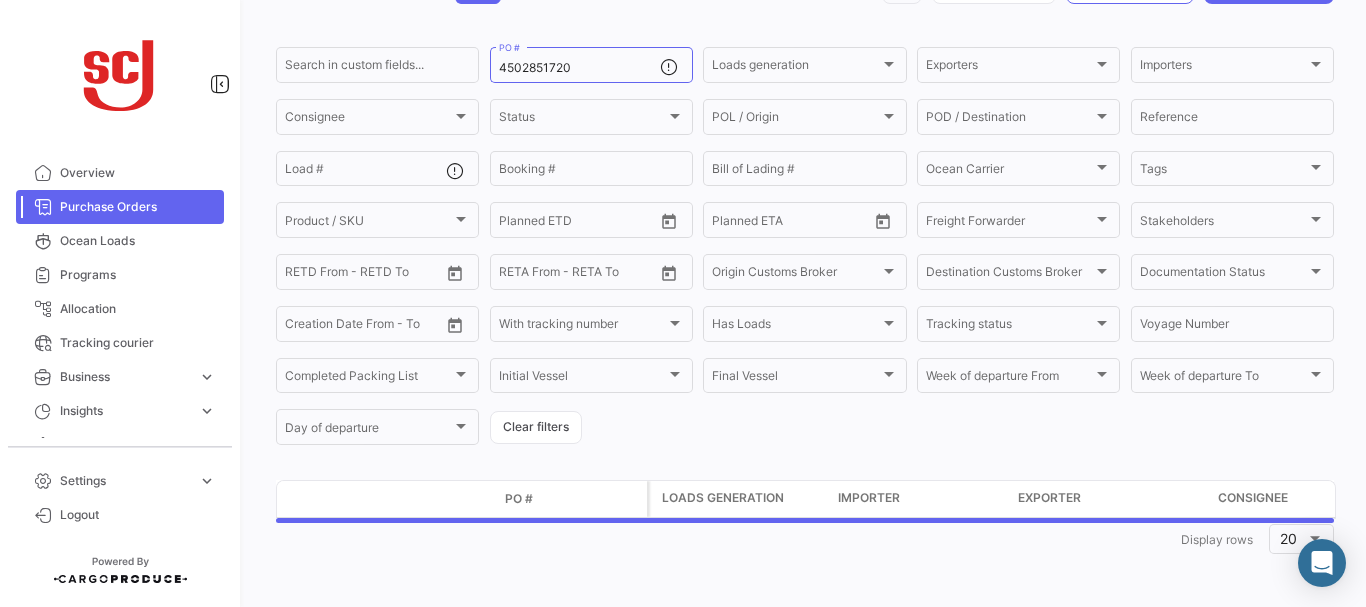 scroll, scrollTop: 0, scrollLeft: 0, axis: both 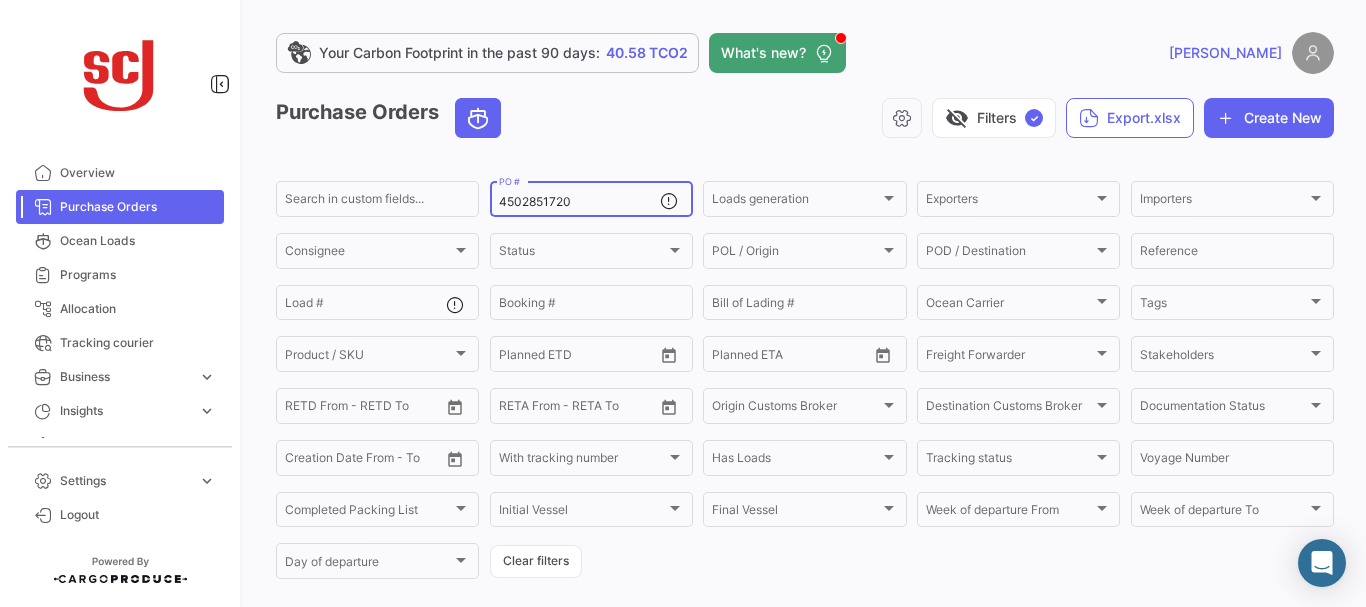 click on "4502851720" at bounding box center [579, 202] 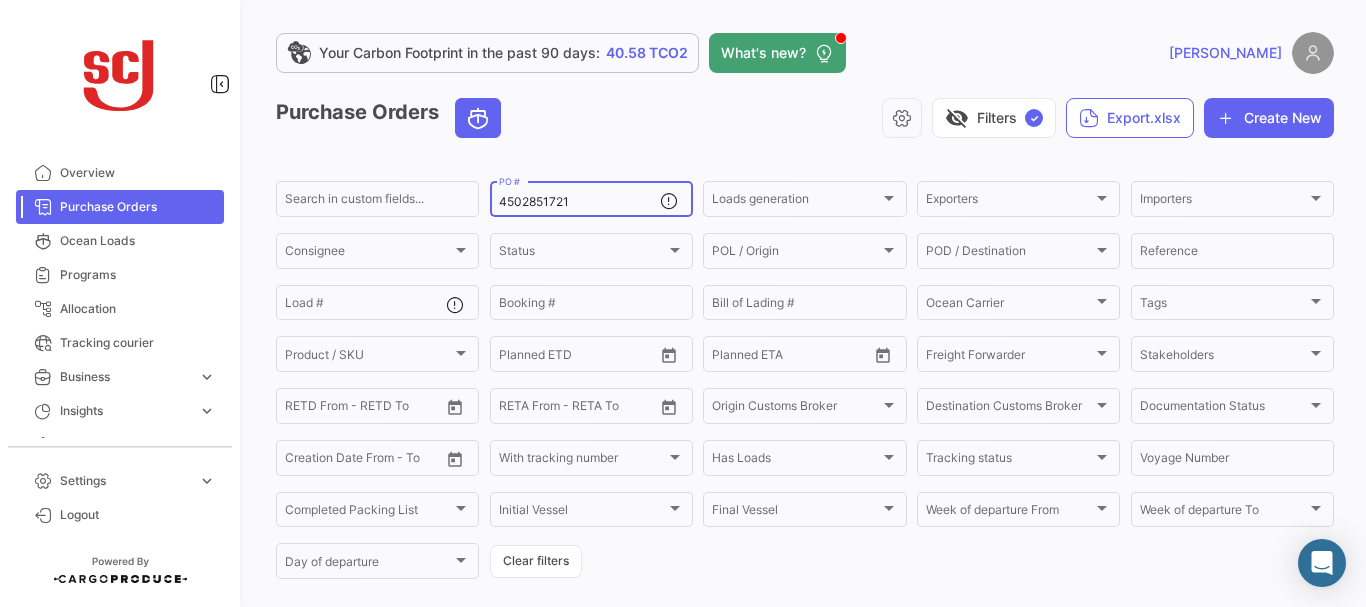 type on "4502851721" 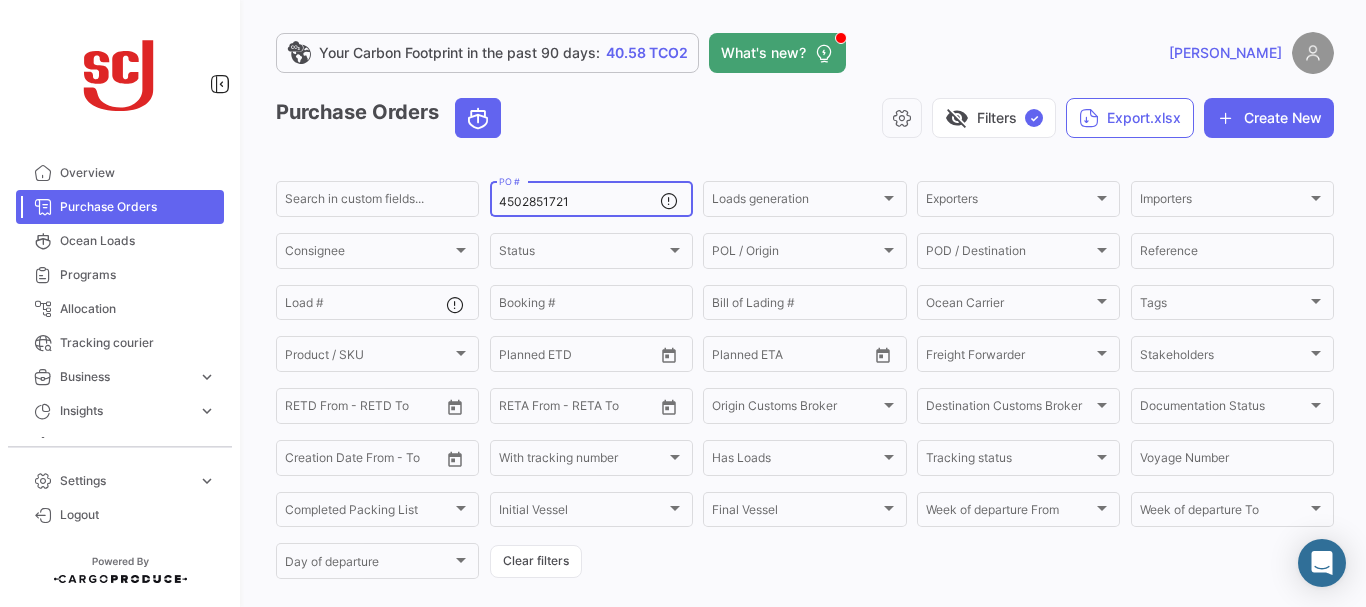 scroll, scrollTop: 202, scrollLeft: 0, axis: vertical 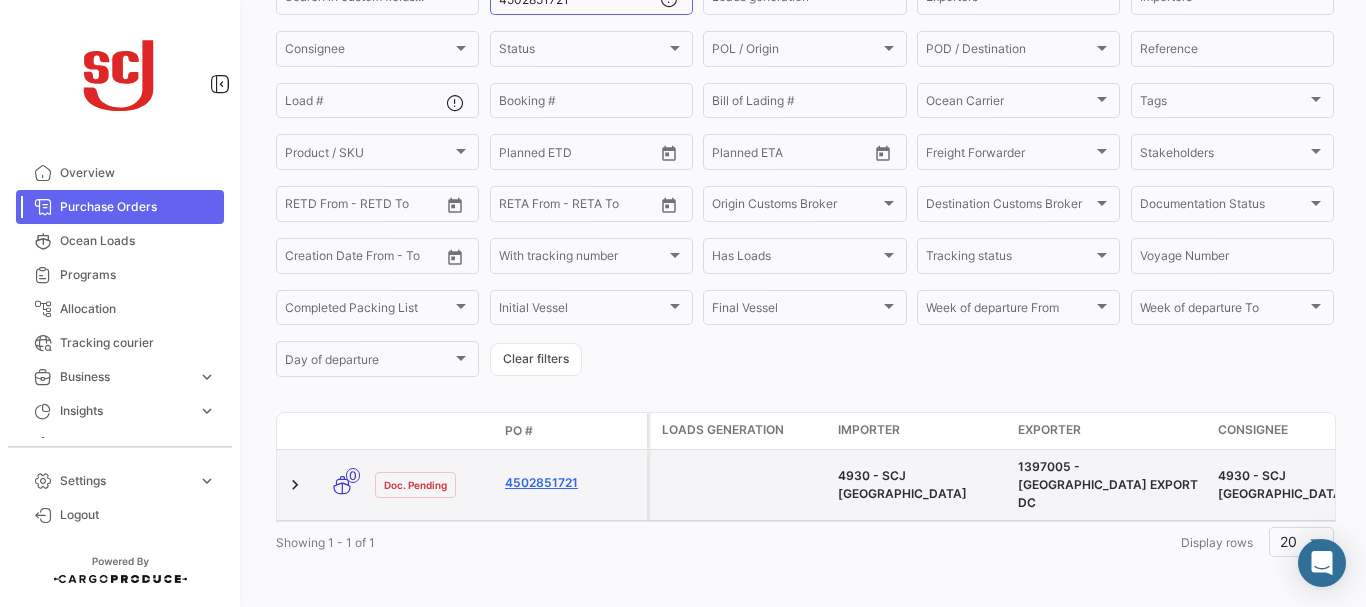 click on "4502851721" 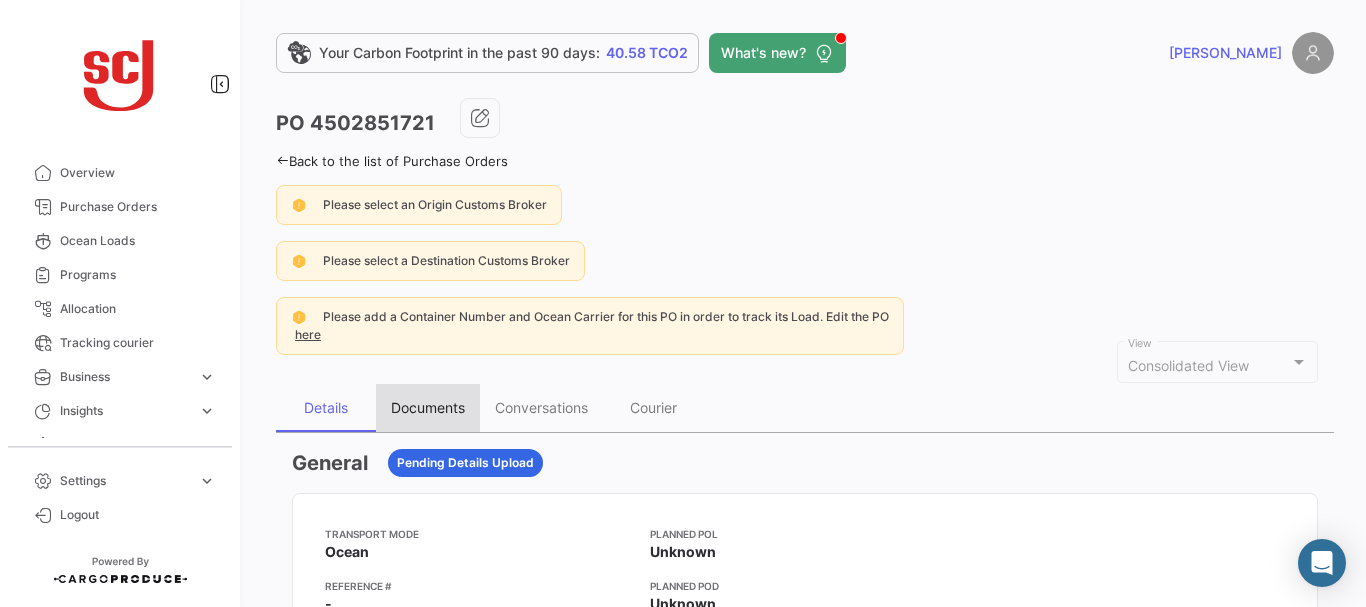 click on "Documents" at bounding box center (428, 407) 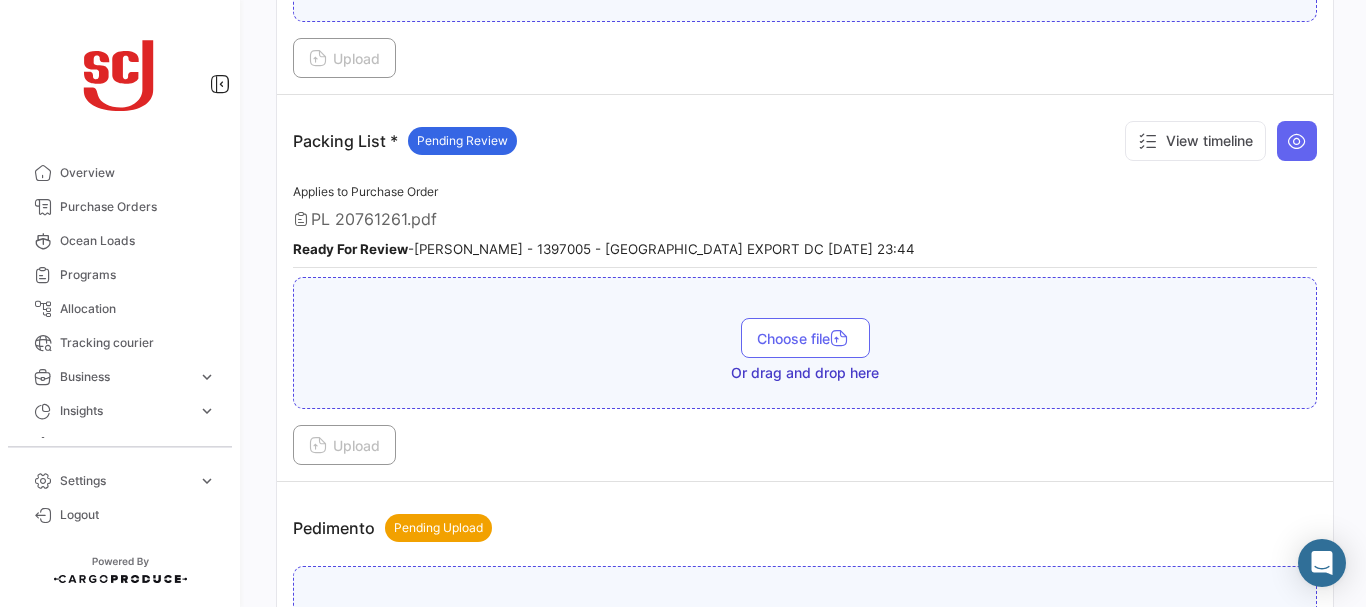scroll, scrollTop: 2132, scrollLeft: 0, axis: vertical 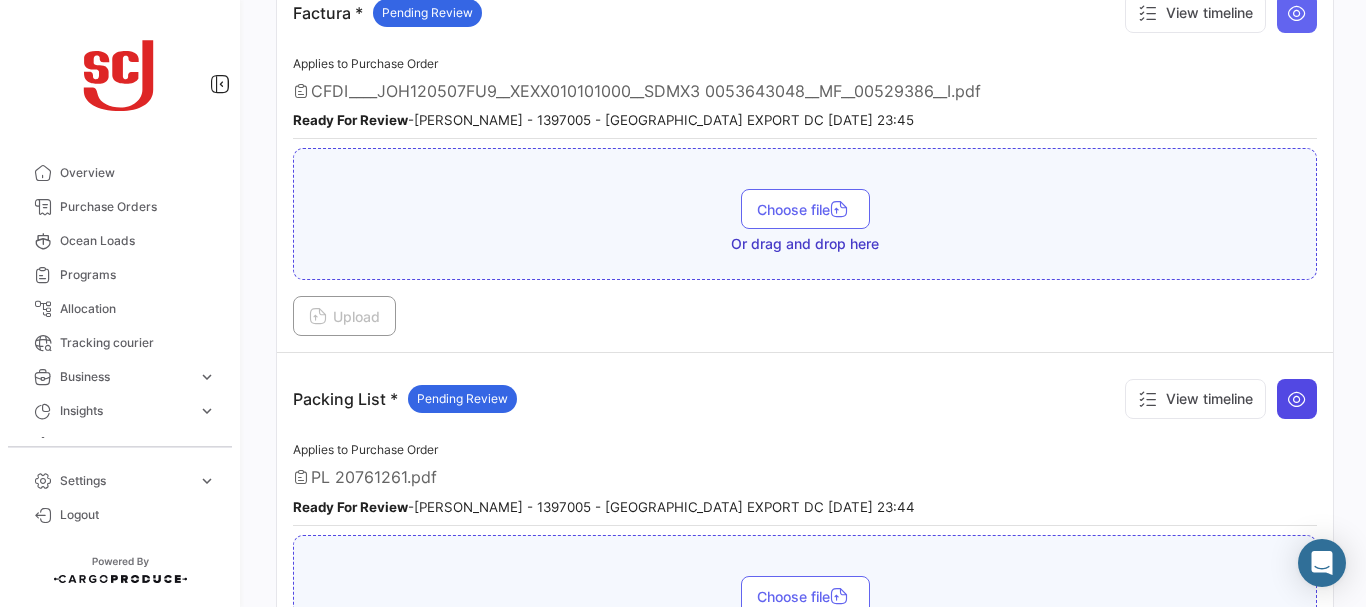 click at bounding box center [1297, 399] 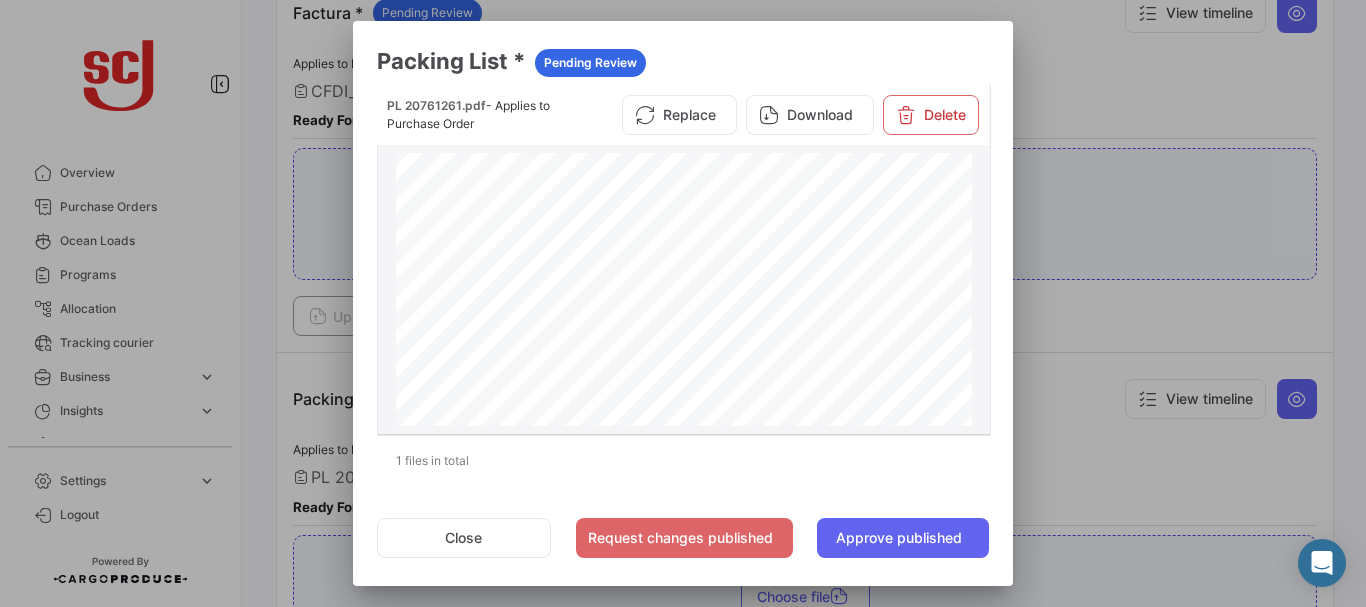 scroll, scrollTop: 175, scrollLeft: 0, axis: vertical 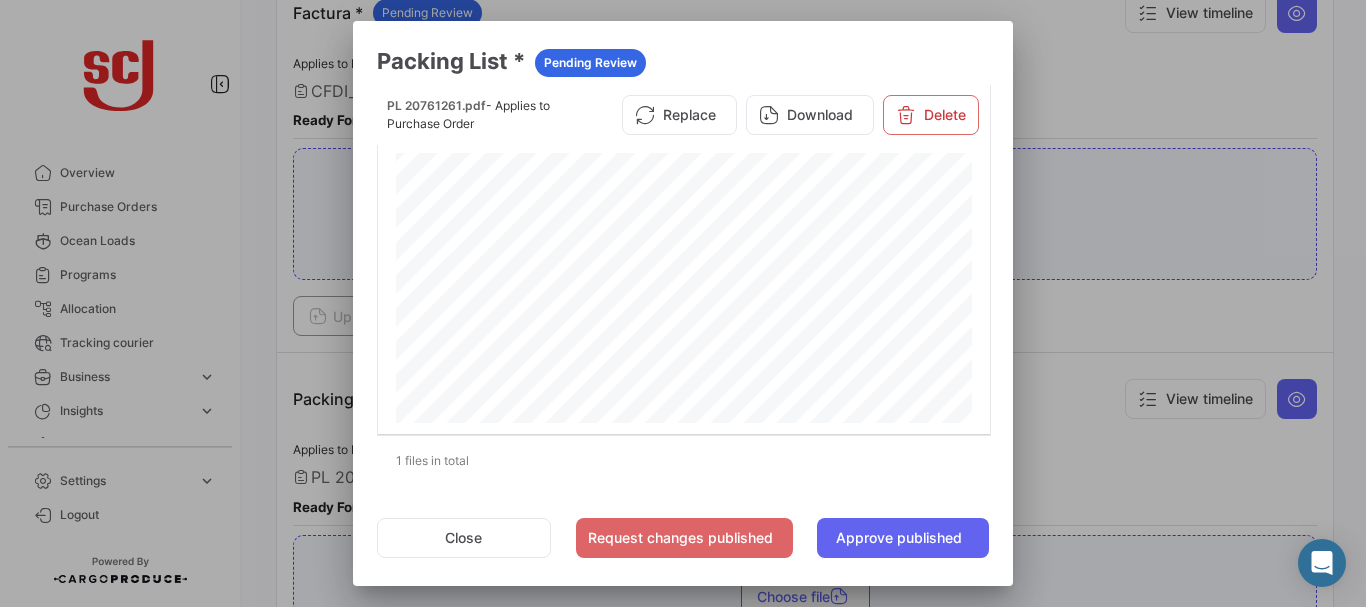 click at bounding box center (683, 303) 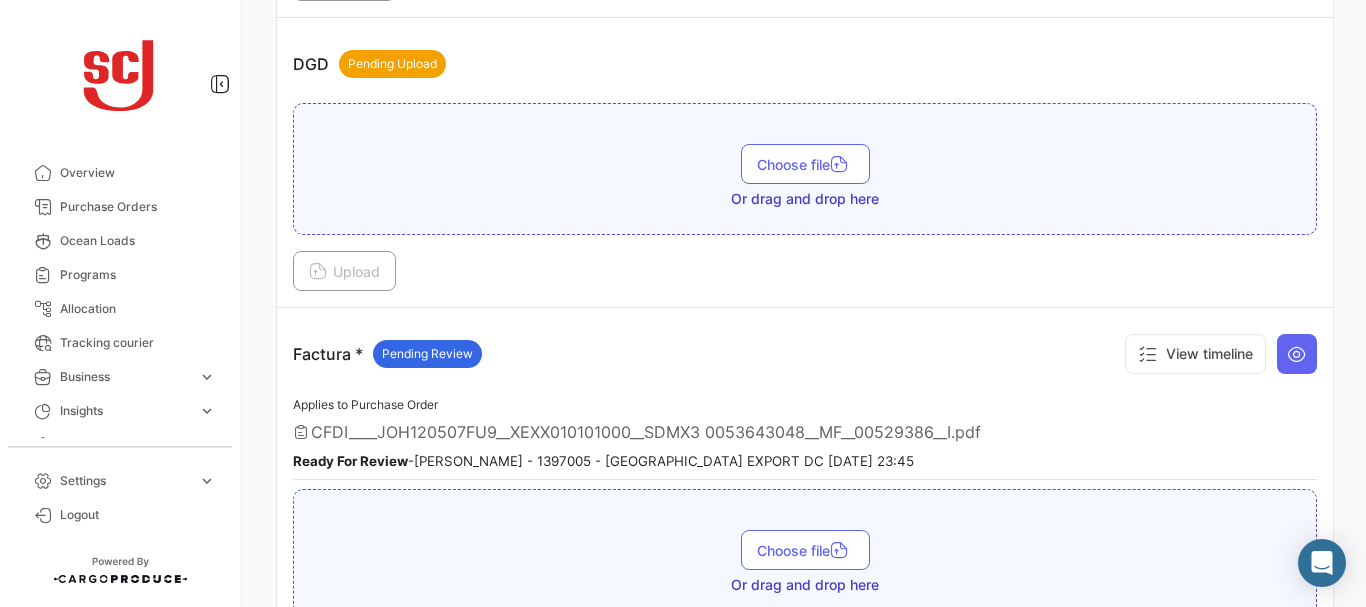 scroll, scrollTop: 1545, scrollLeft: 0, axis: vertical 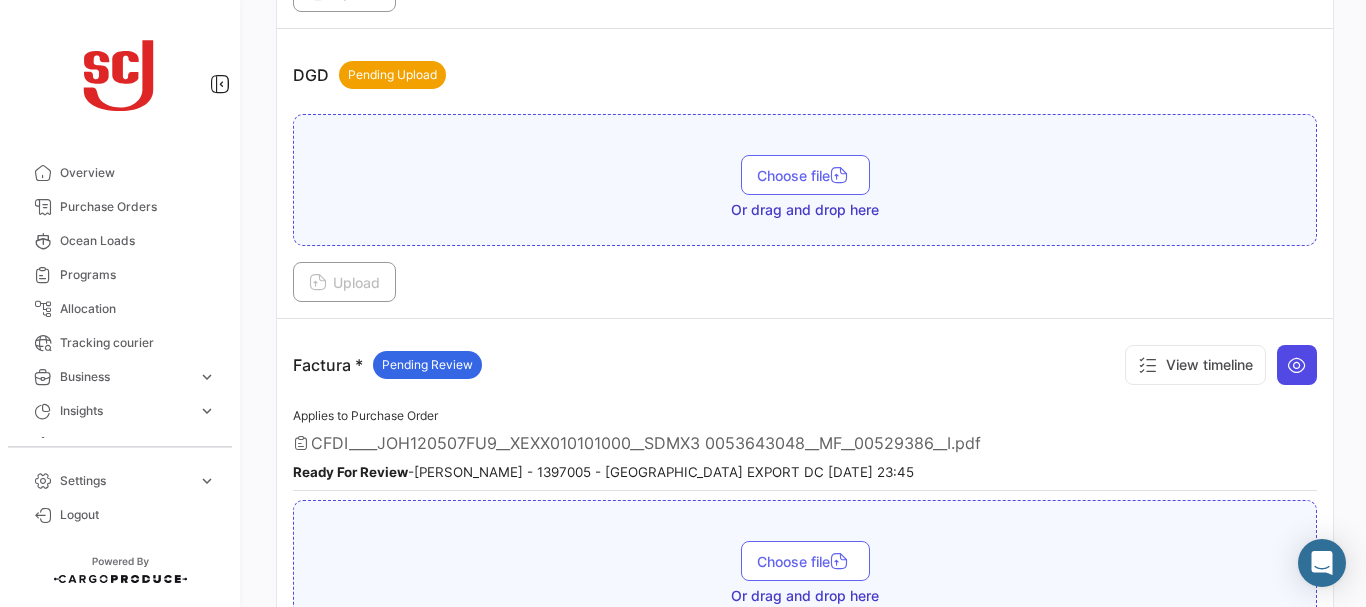 click at bounding box center [1297, 365] 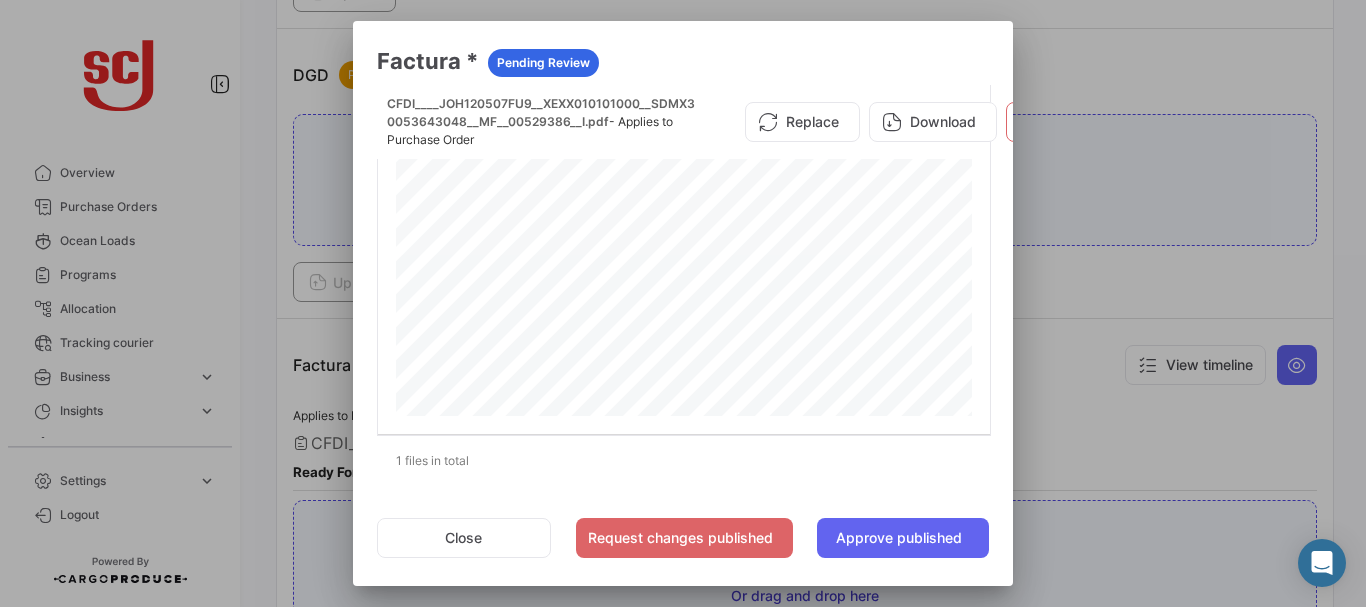 scroll, scrollTop: 440, scrollLeft: 0, axis: vertical 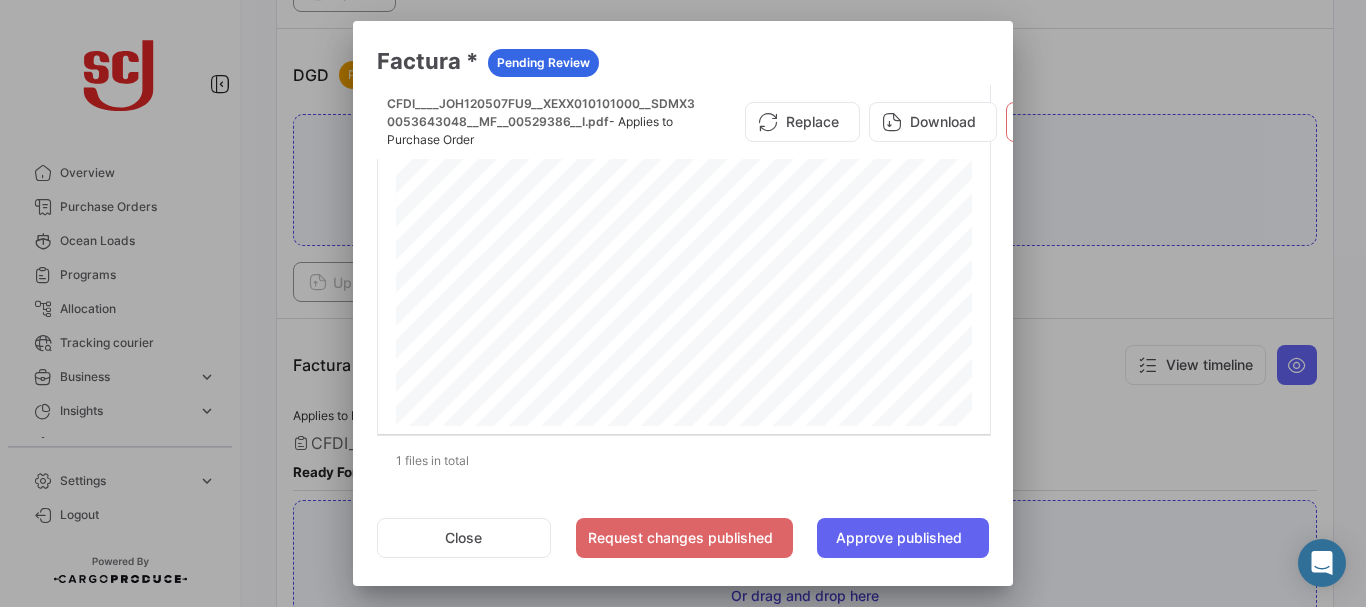 click at bounding box center [683, 303] 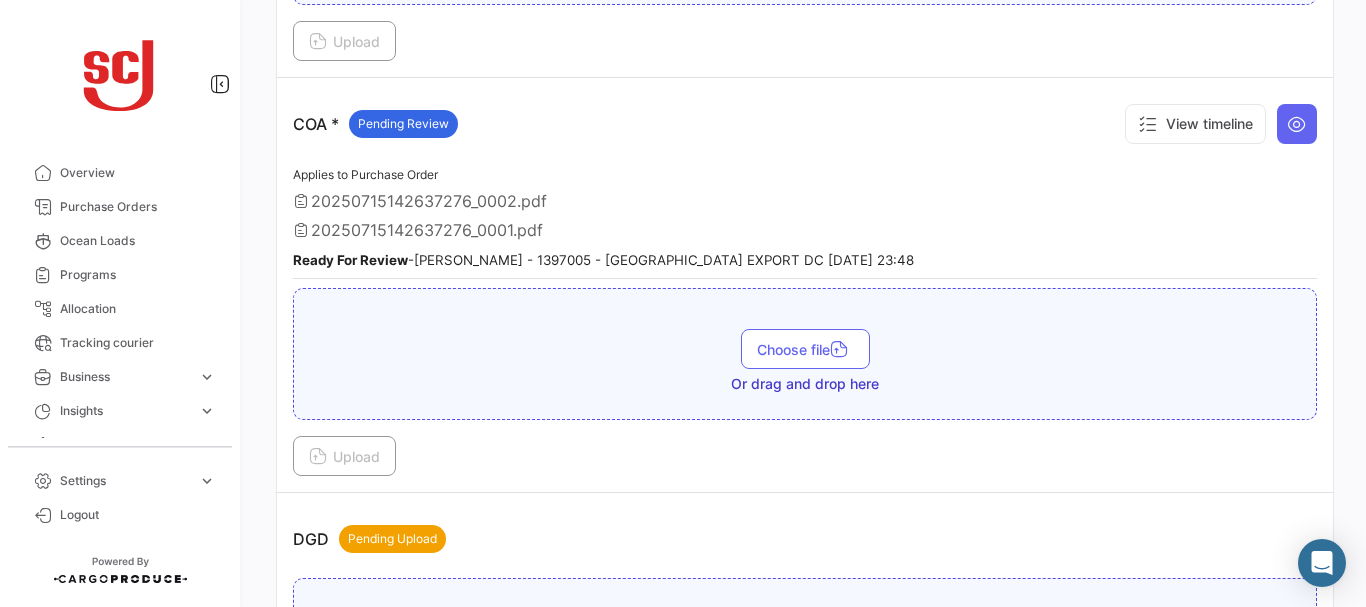 scroll, scrollTop: 1040, scrollLeft: 0, axis: vertical 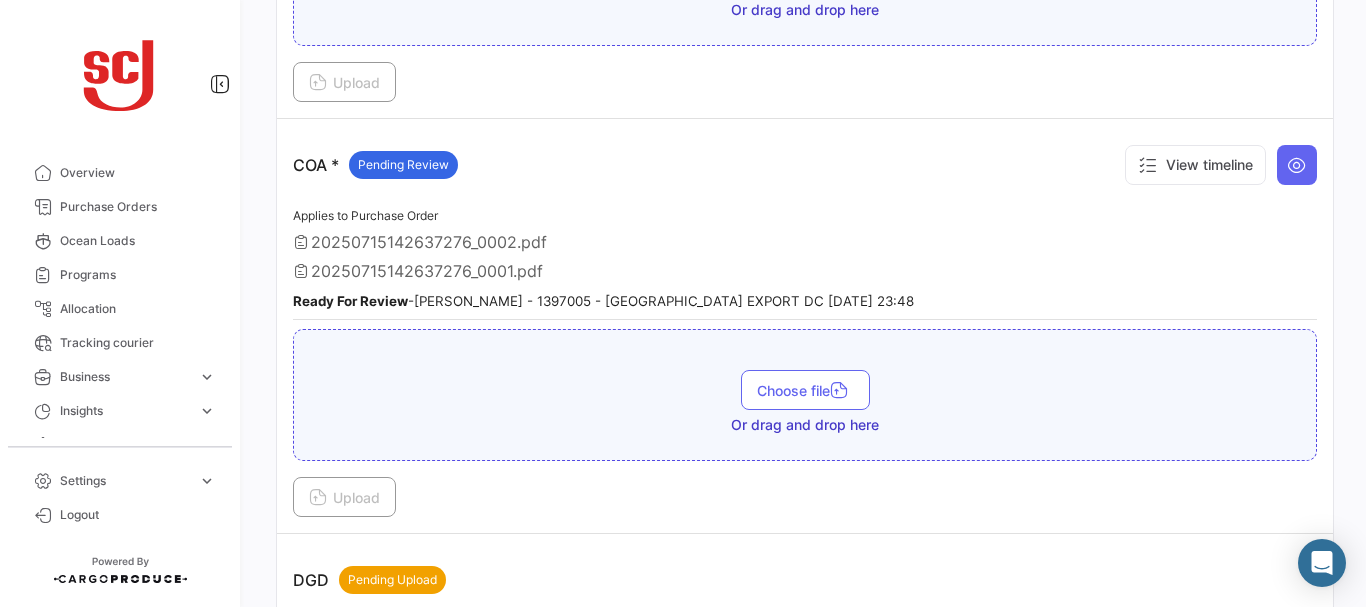 click on "20250715142637276_0002.pdf" at bounding box center [429, 242] 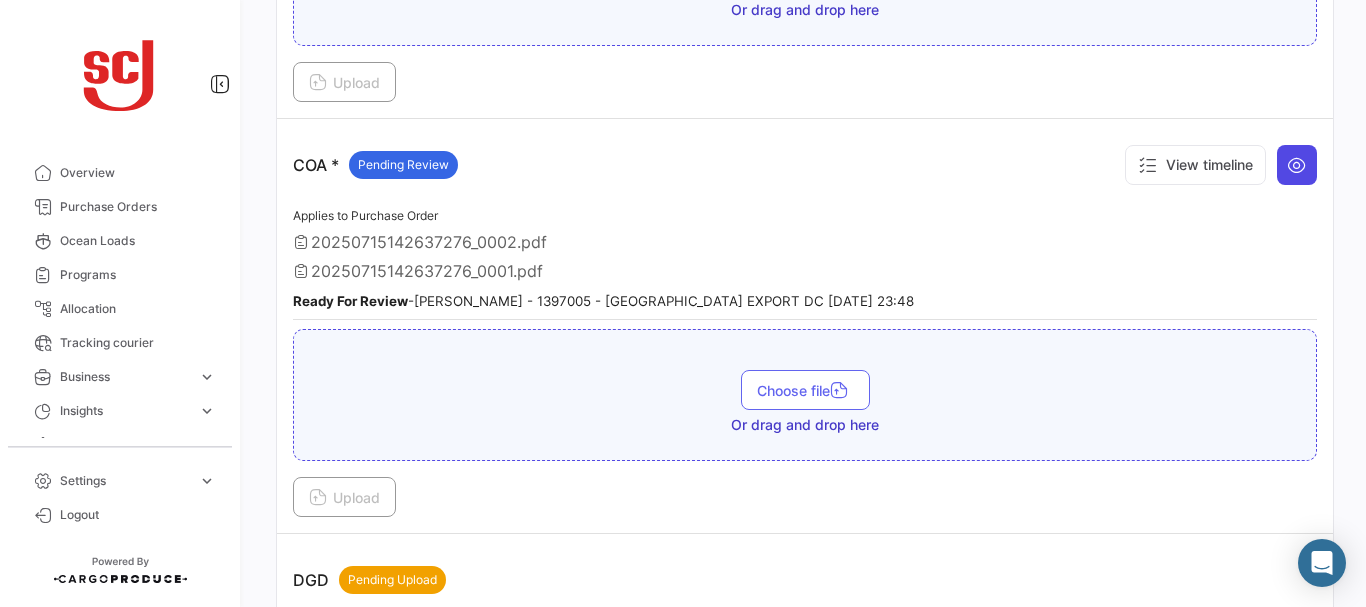 click at bounding box center [1297, 165] 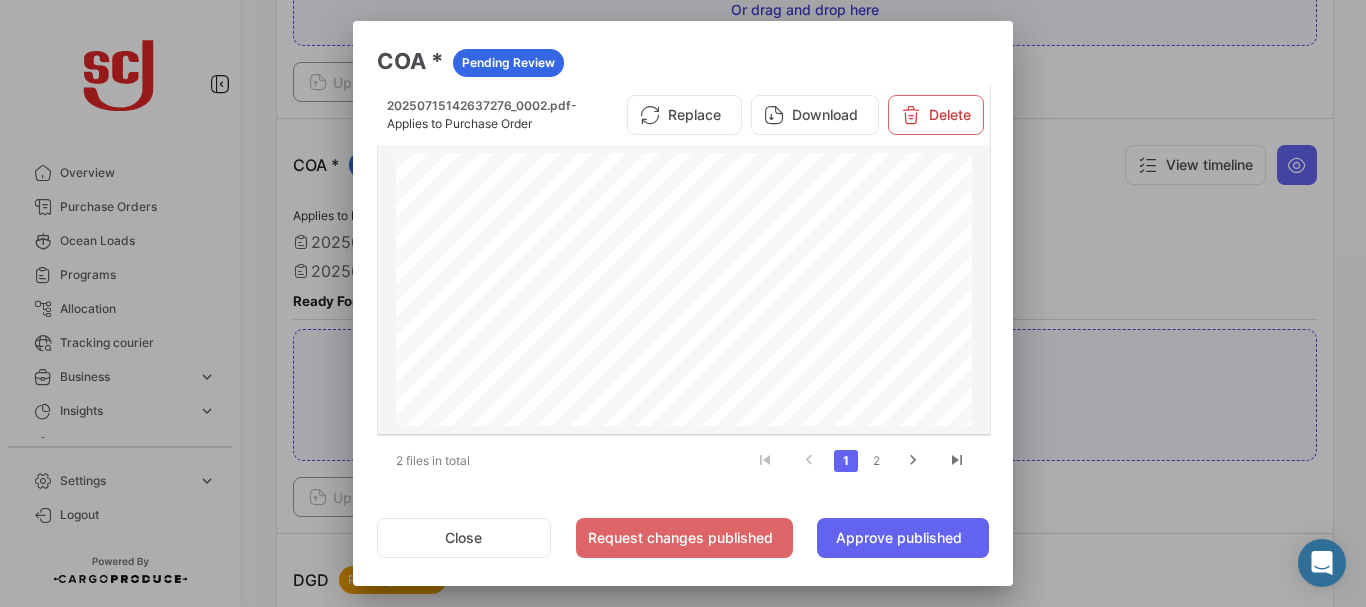 scroll, scrollTop: 79, scrollLeft: 0, axis: vertical 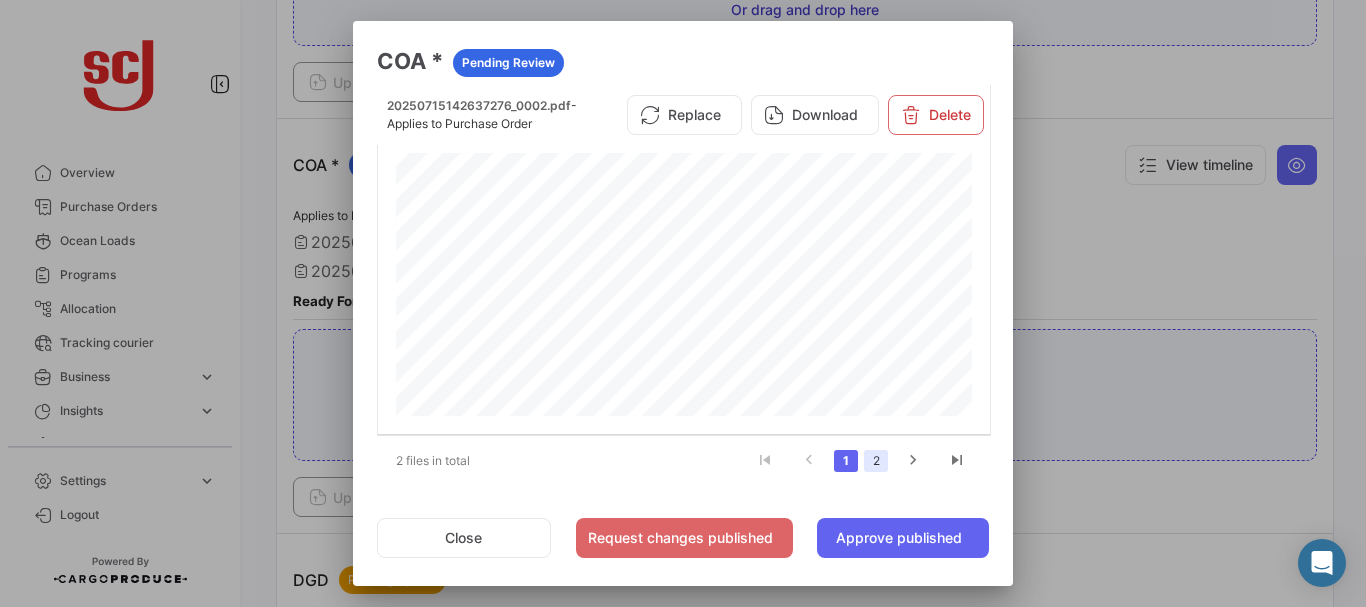 click on "2" 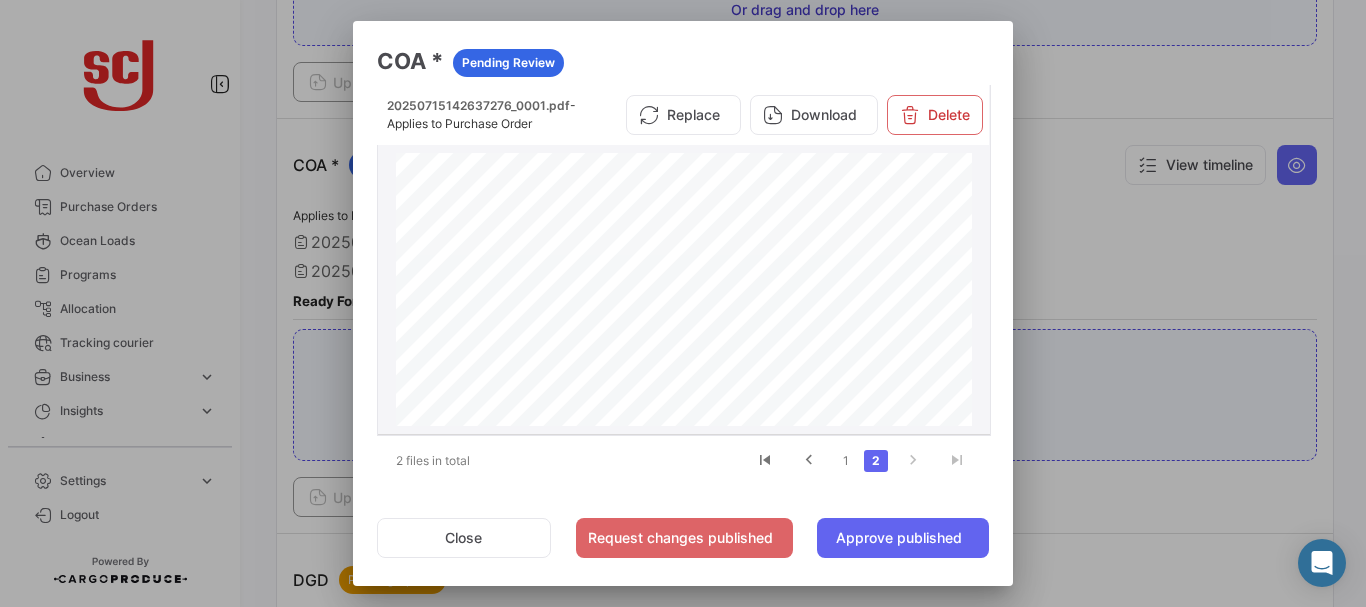scroll, scrollTop: 64, scrollLeft: 0, axis: vertical 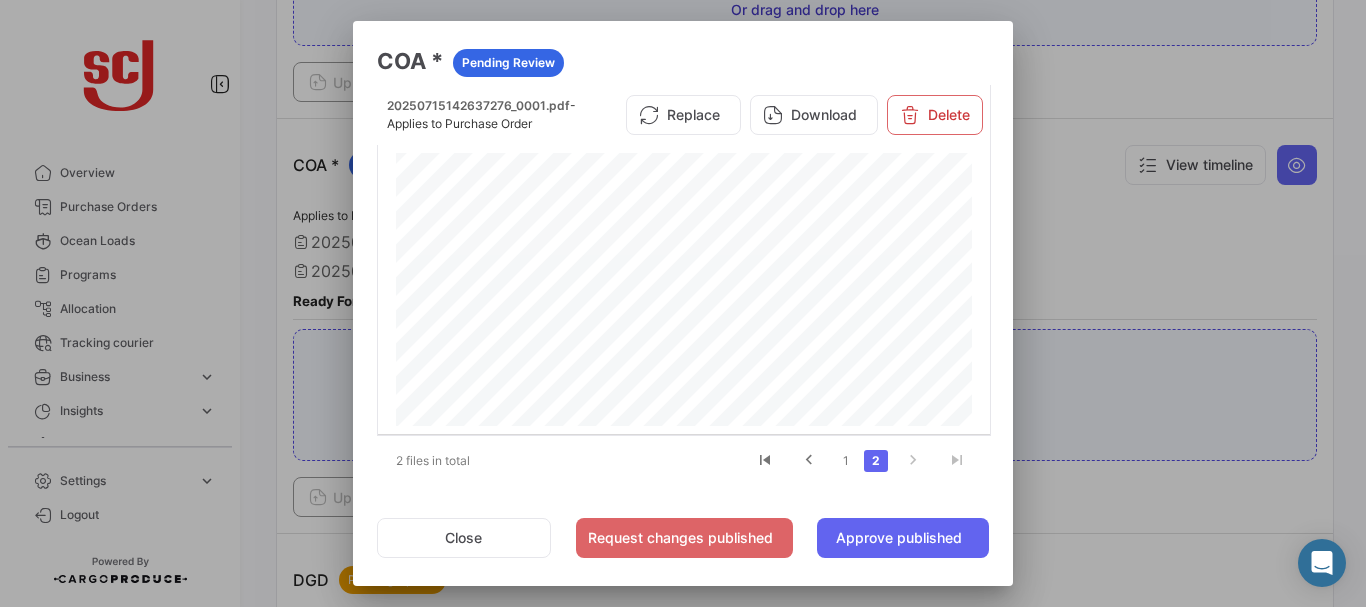 click at bounding box center [683, 303] 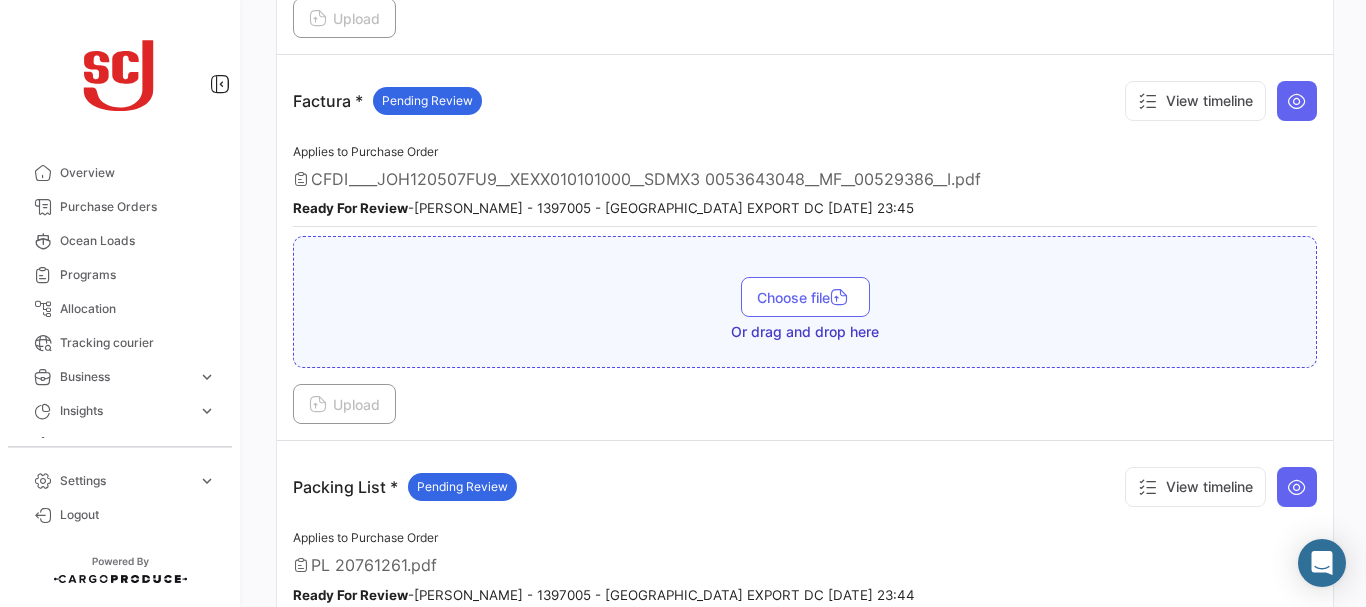 scroll, scrollTop: 1821, scrollLeft: 0, axis: vertical 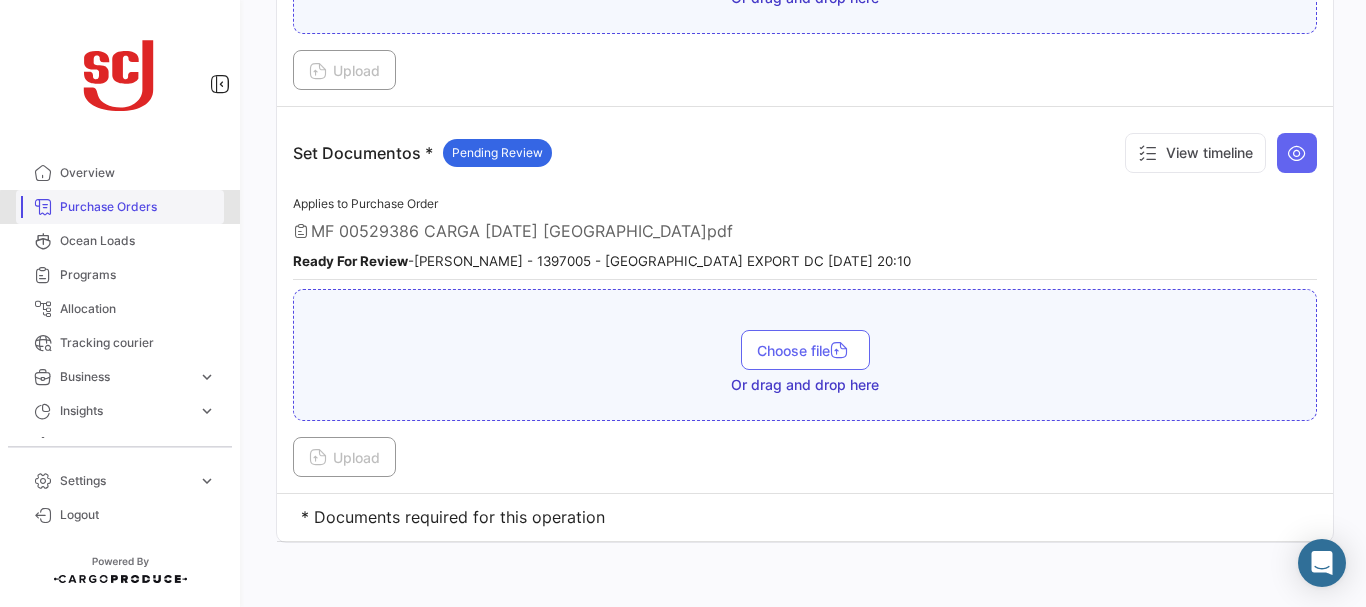 click on "Purchase Orders" at bounding box center (138, 207) 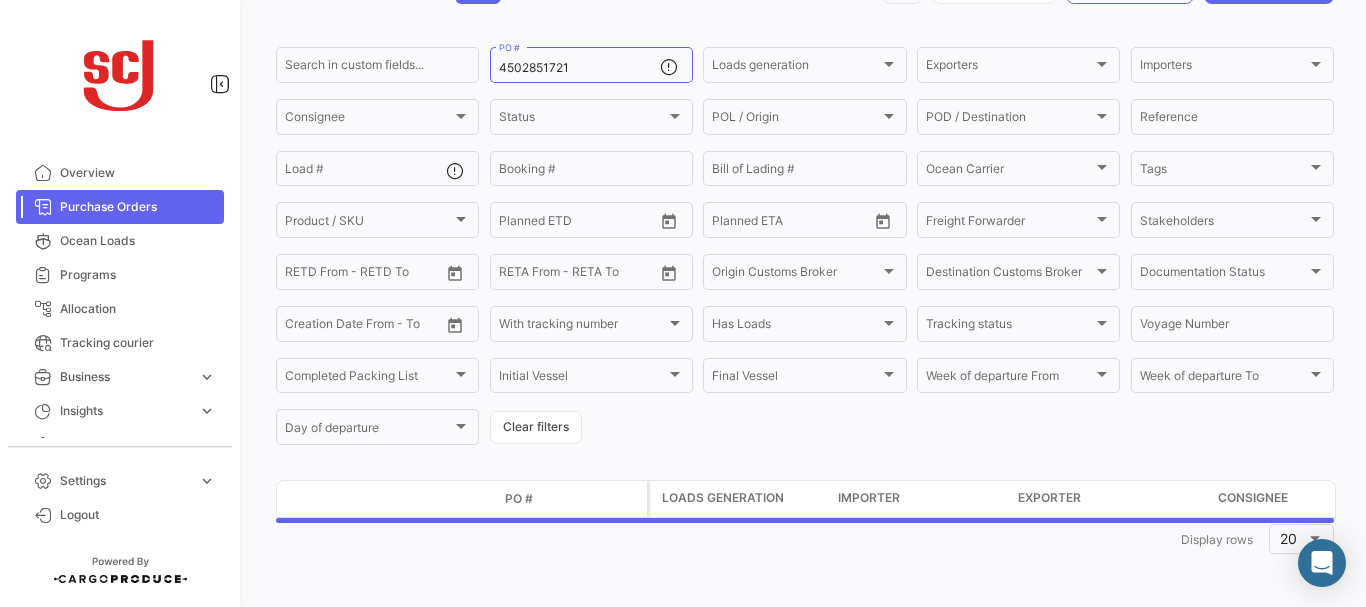 scroll, scrollTop: 0, scrollLeft: 0, axis: both 